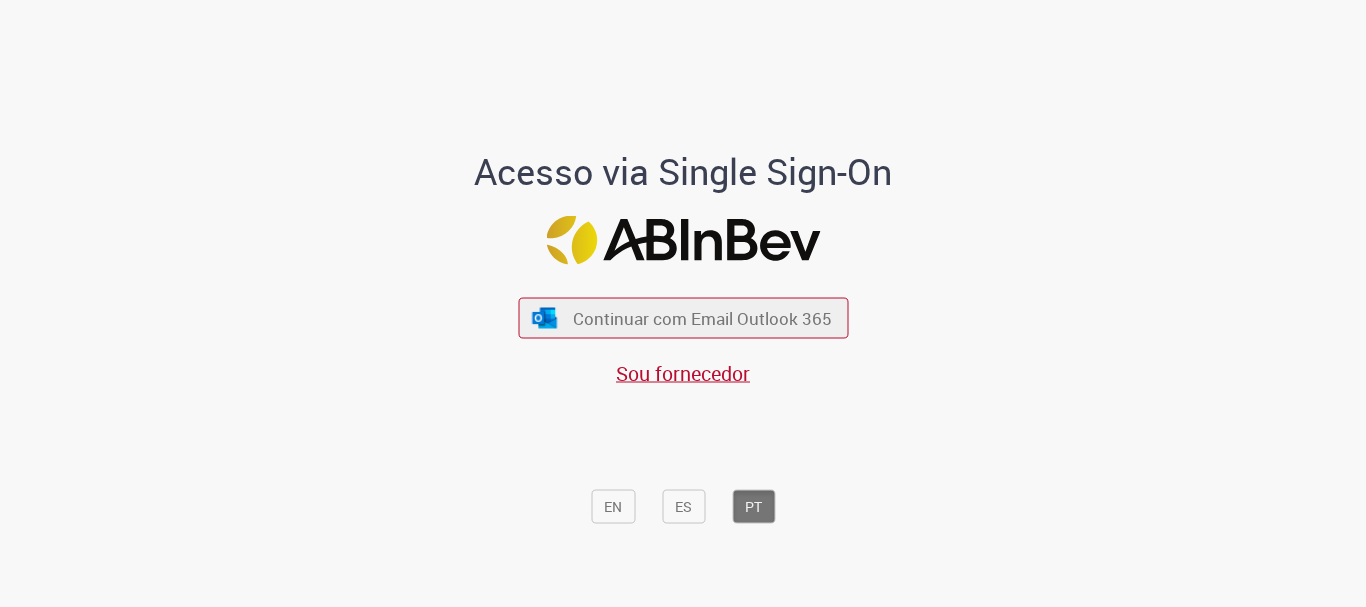 scroll, scrollTop: 0, scrollLeft: 0, axis: both 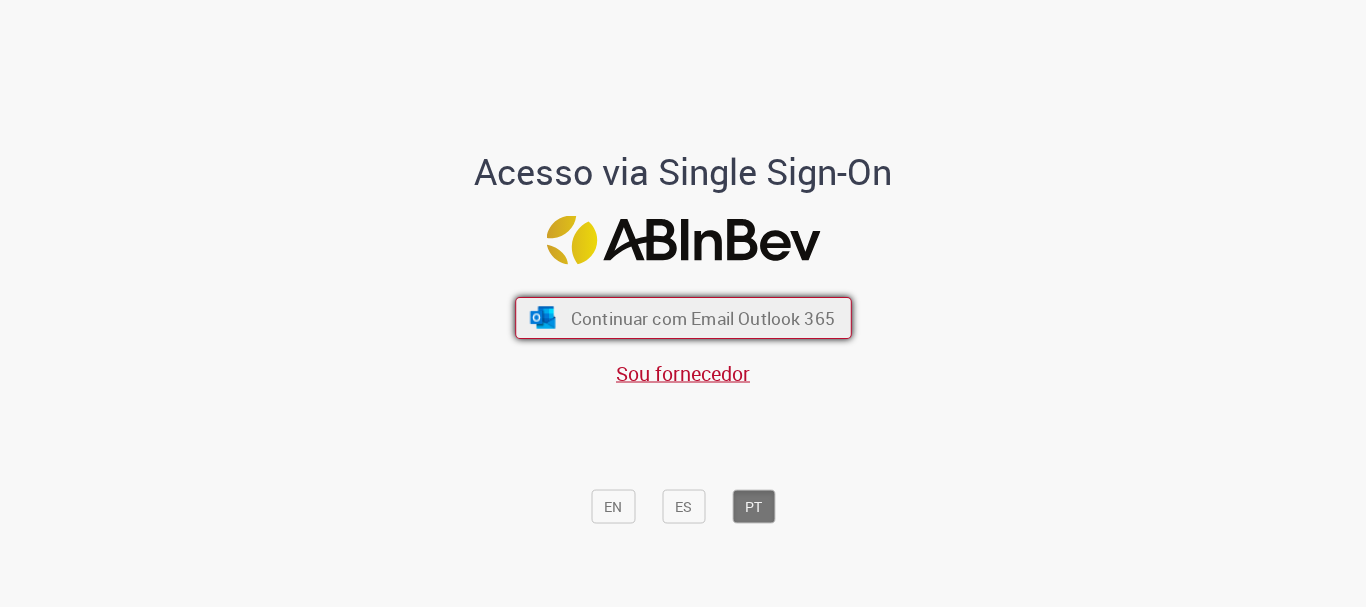 click on "Continuar com Email Outlook 365" at bounding box center (702, 318) 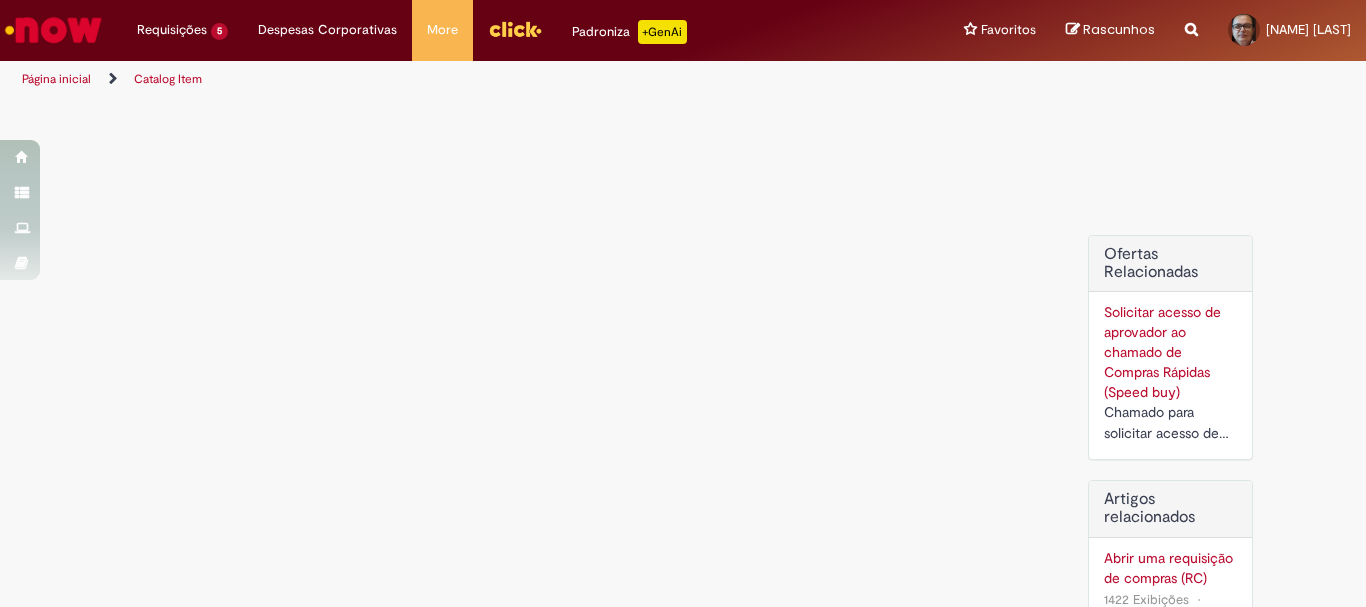 scroll, scrollTop: 0, scrollLeft: 0, axis: both 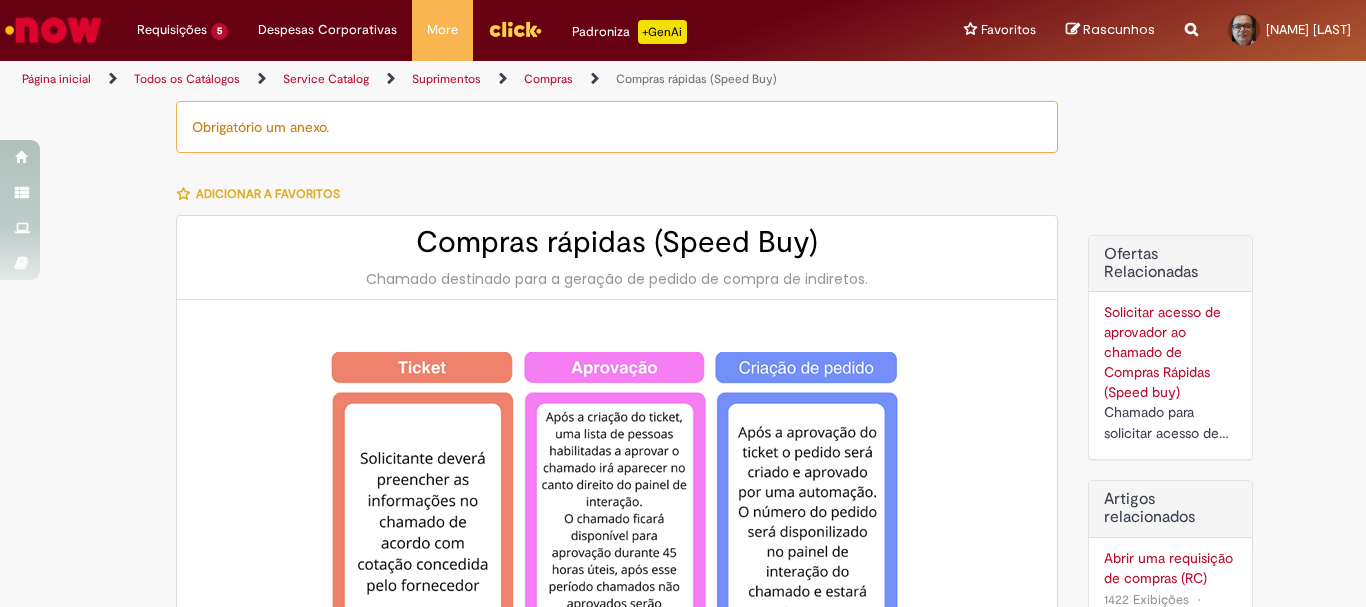 type on "********" 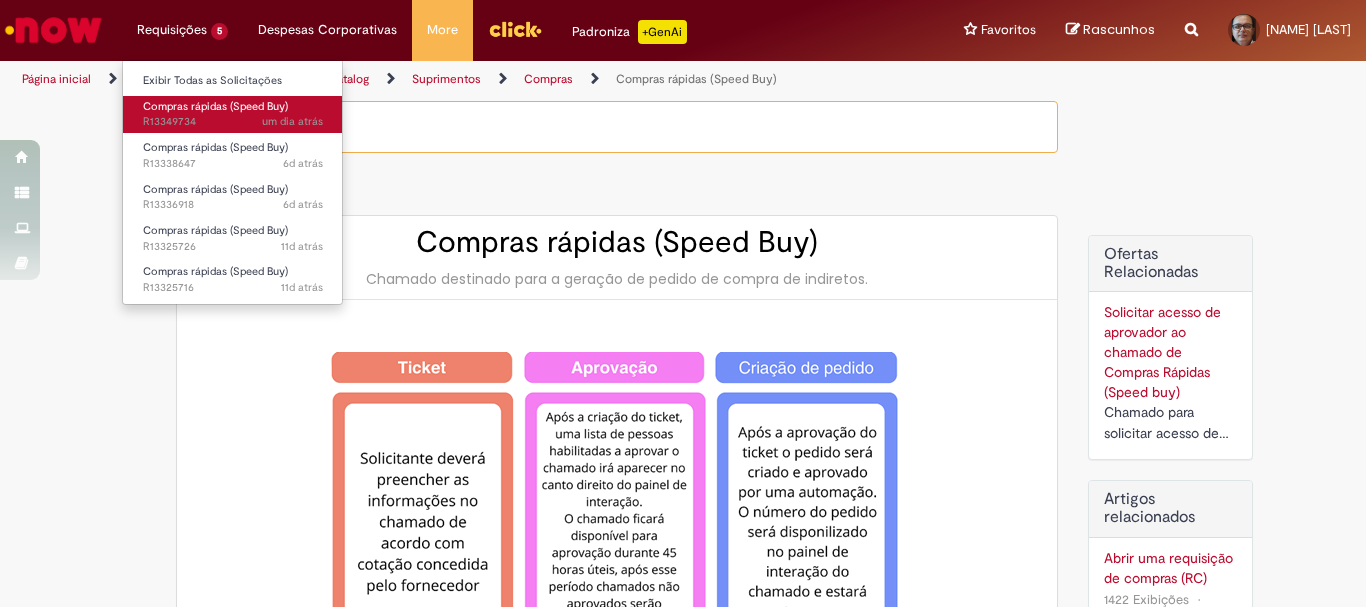click on "Compras rápidas (Speed Buy)" at bounding box center [215, 106] 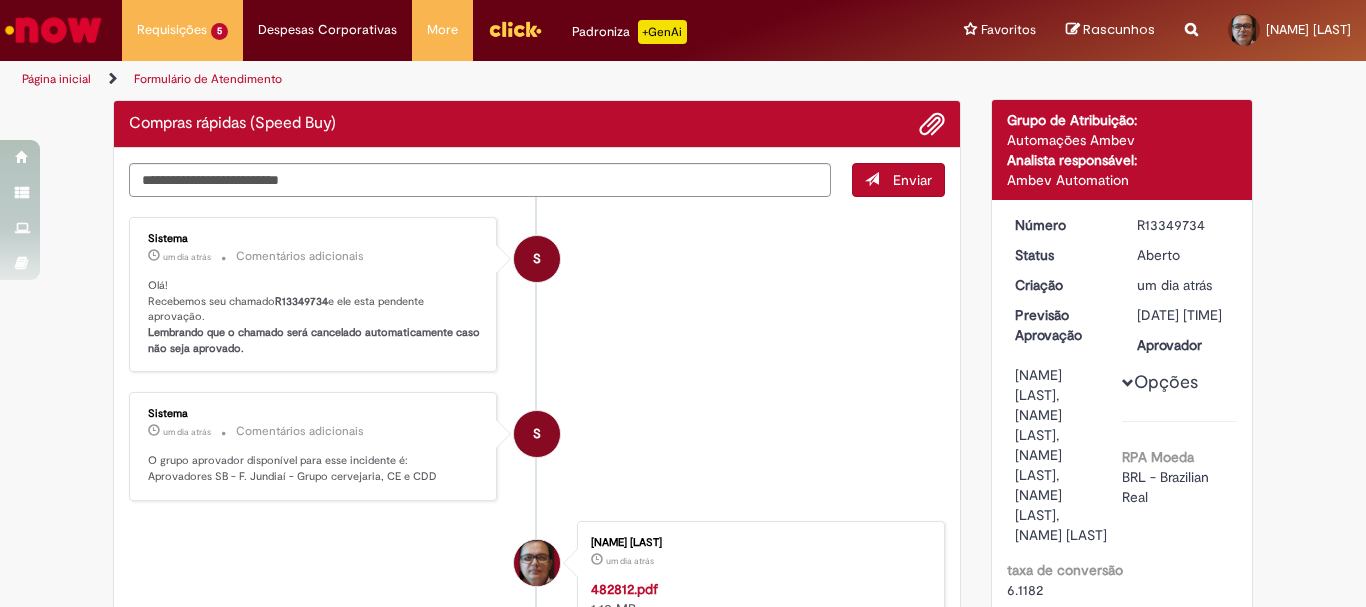 scroll, scrollTop: 0, scrollLeft: 0, axis: both 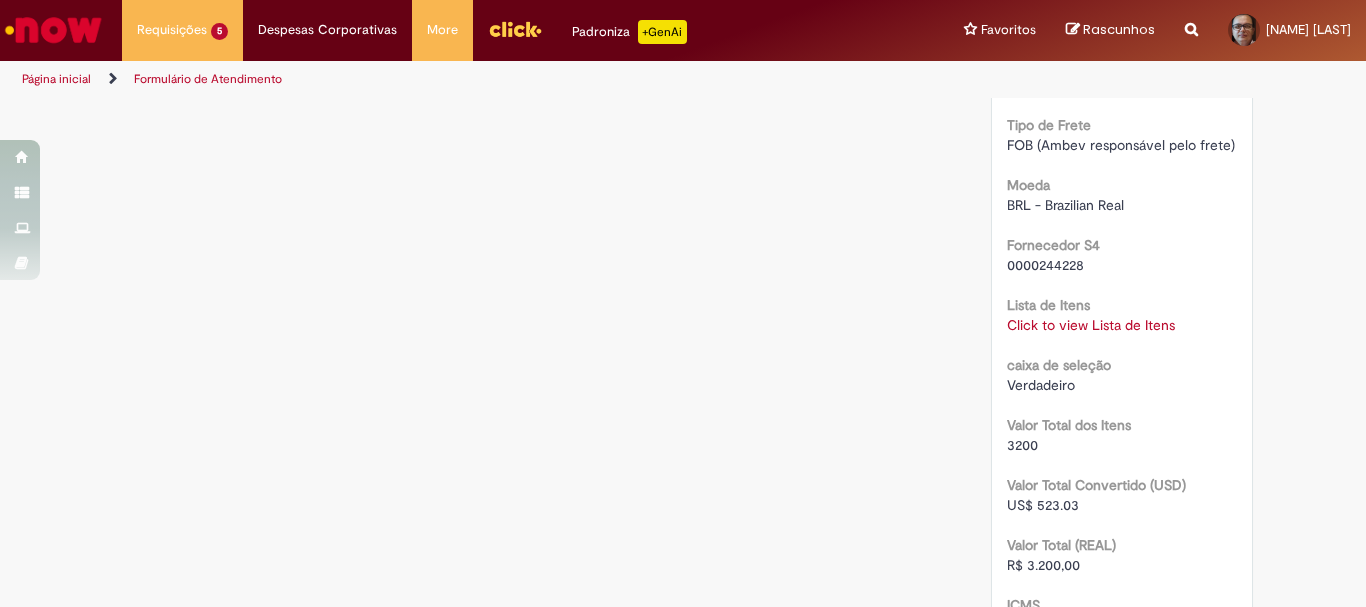 click on "Click to view Lista de Itens" at bounding box center (1091, 325) 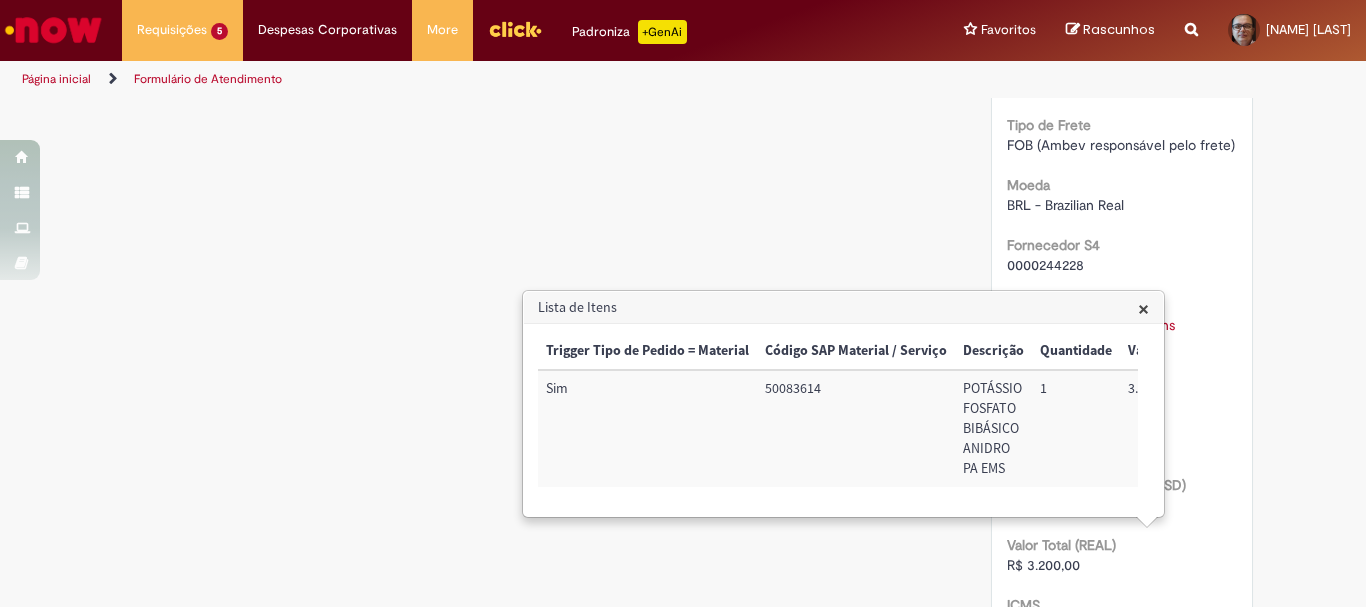 click on "×" at bounding box center (1143, 308) 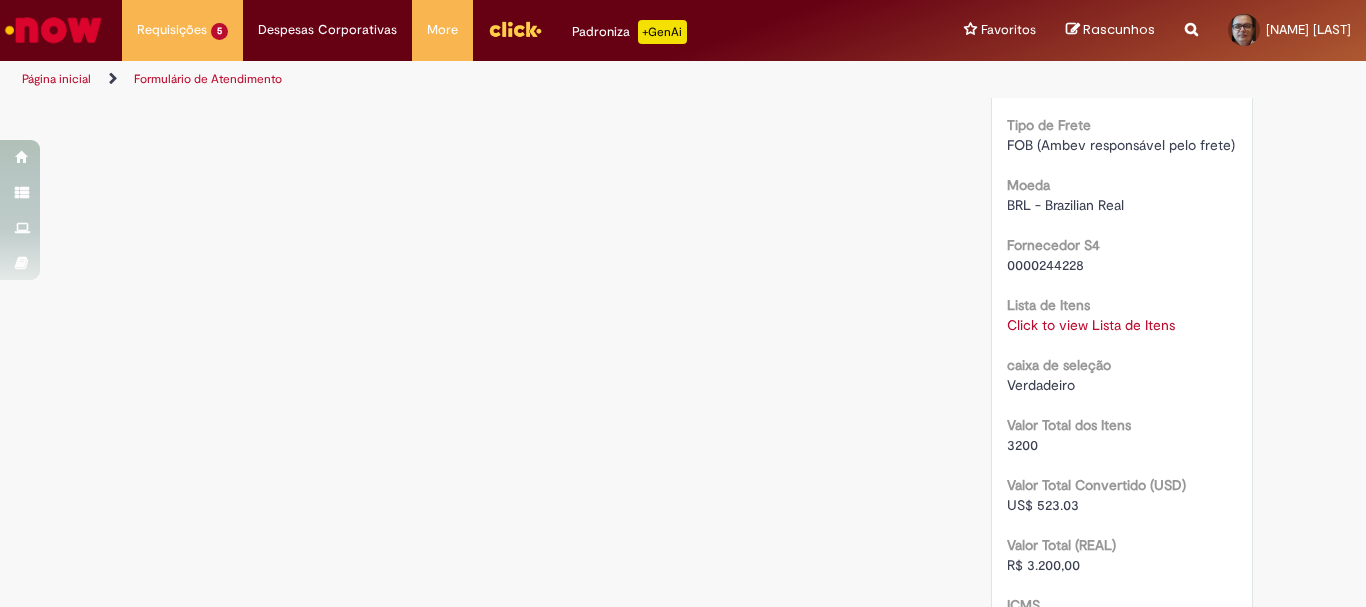 scroll, scrollTop: 2200, scrollLeft: 0, axis: vertical 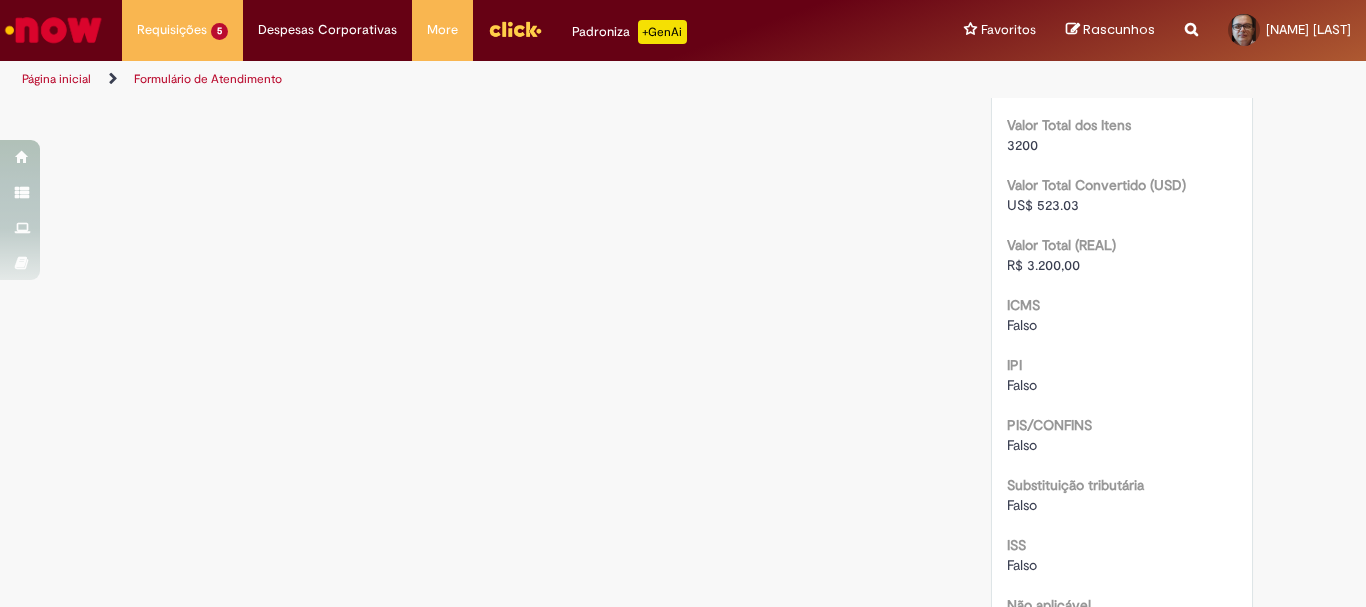 click on "Click to view Lista de Itens" at bounding box center [1091, 25] 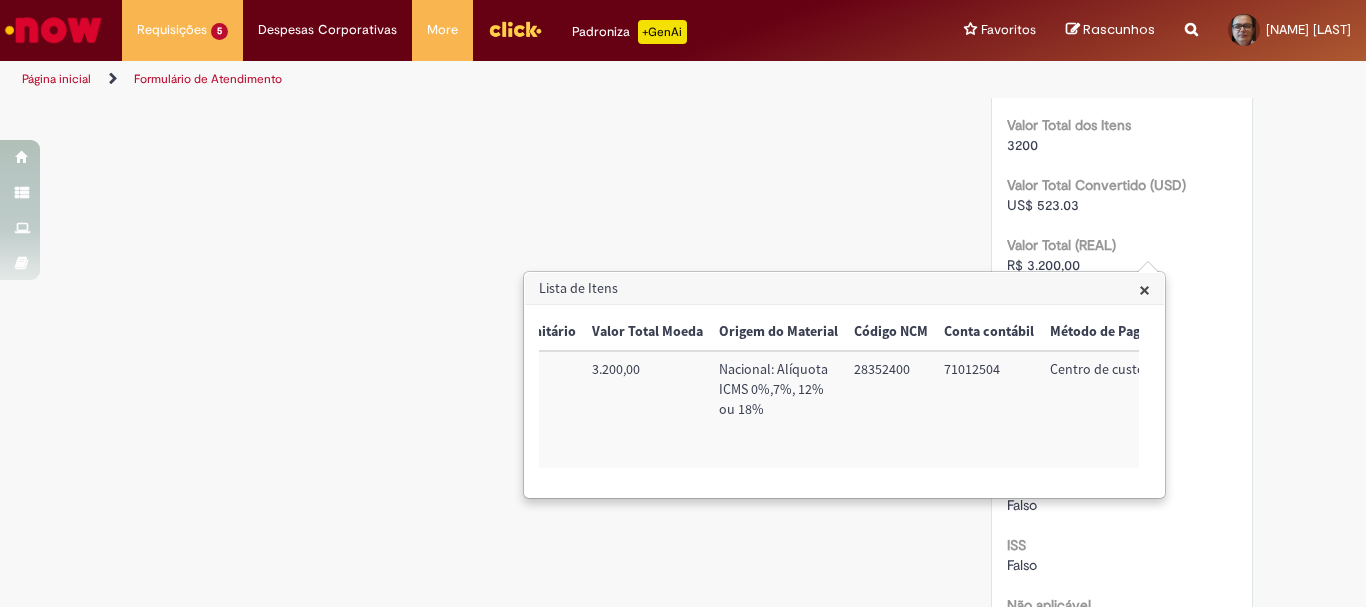 scroll, scrollTop: 0, scrollLeft: 813, axis: horizontal 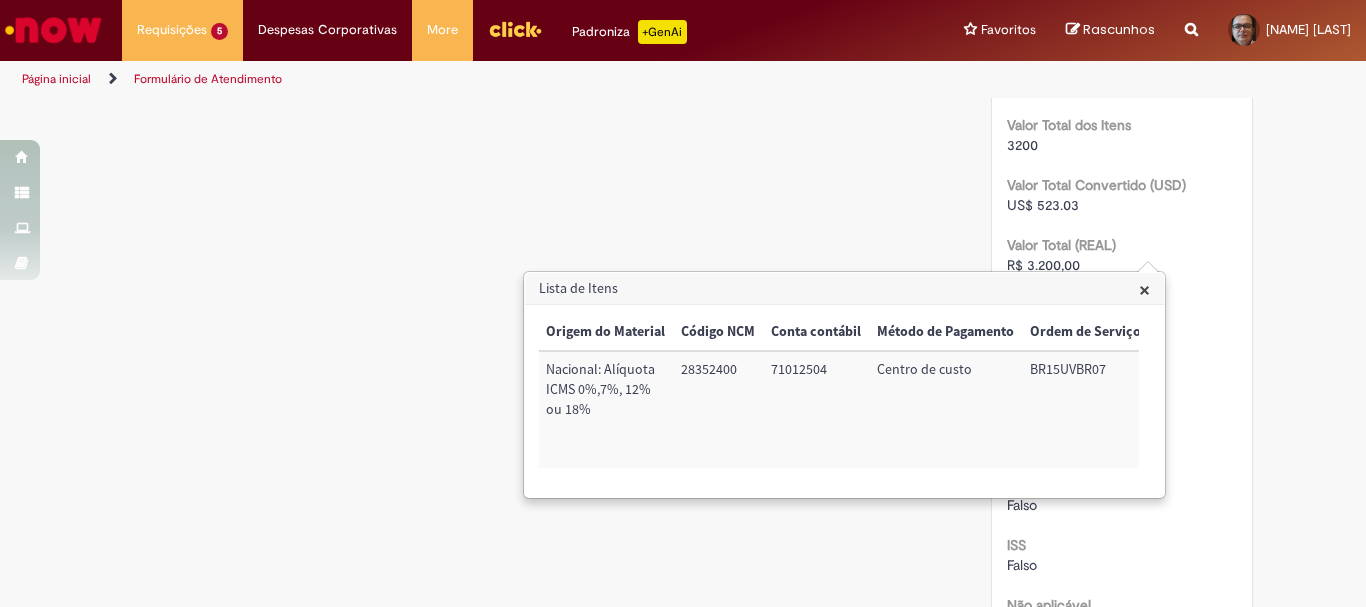 click on "71012504" at bounding box center (816, 409) 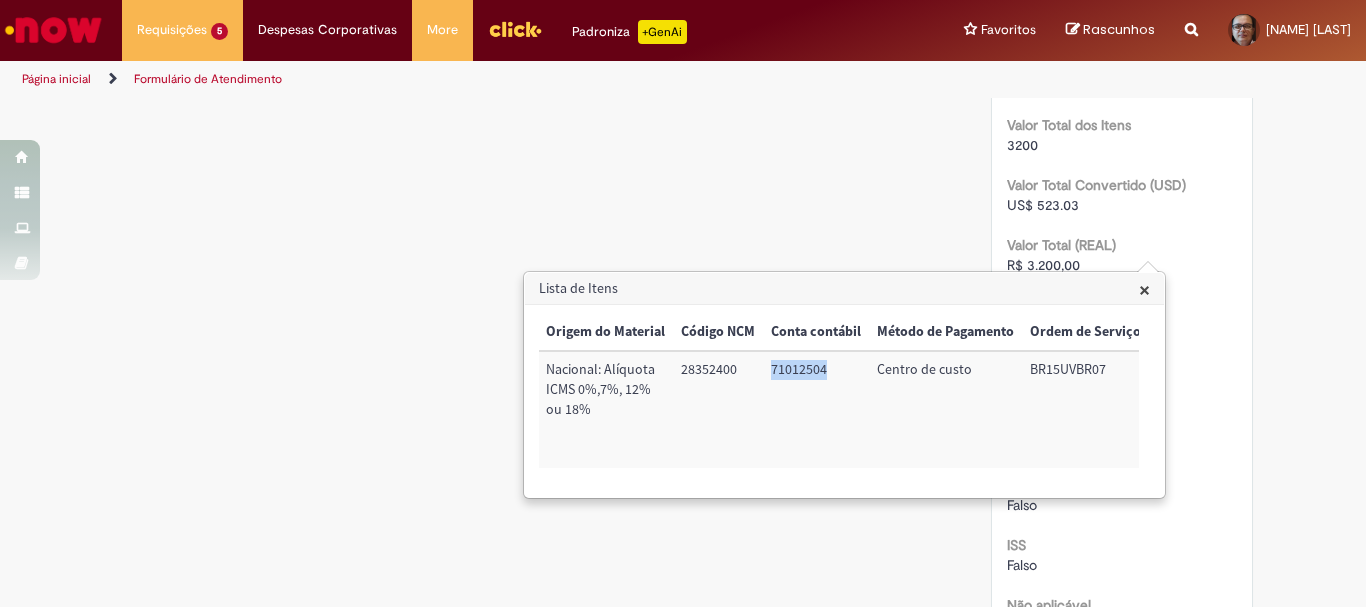 copy on "71012504" 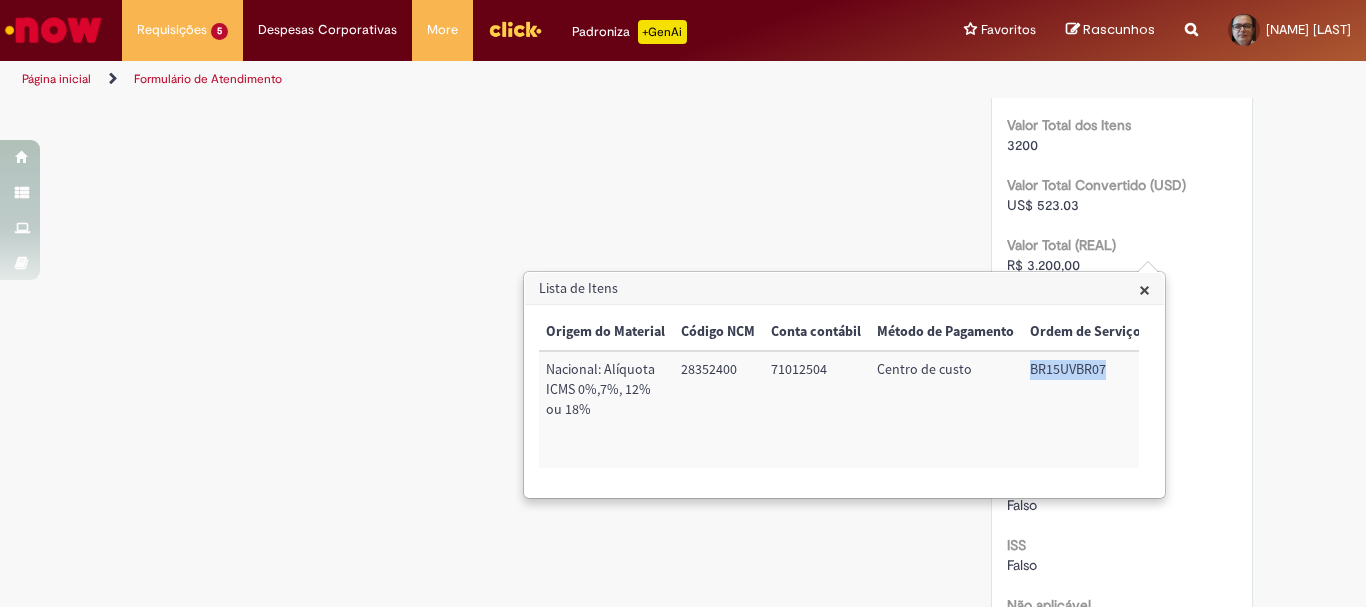 click on "BR15UVBR07" at bounding box center [1085, 409] 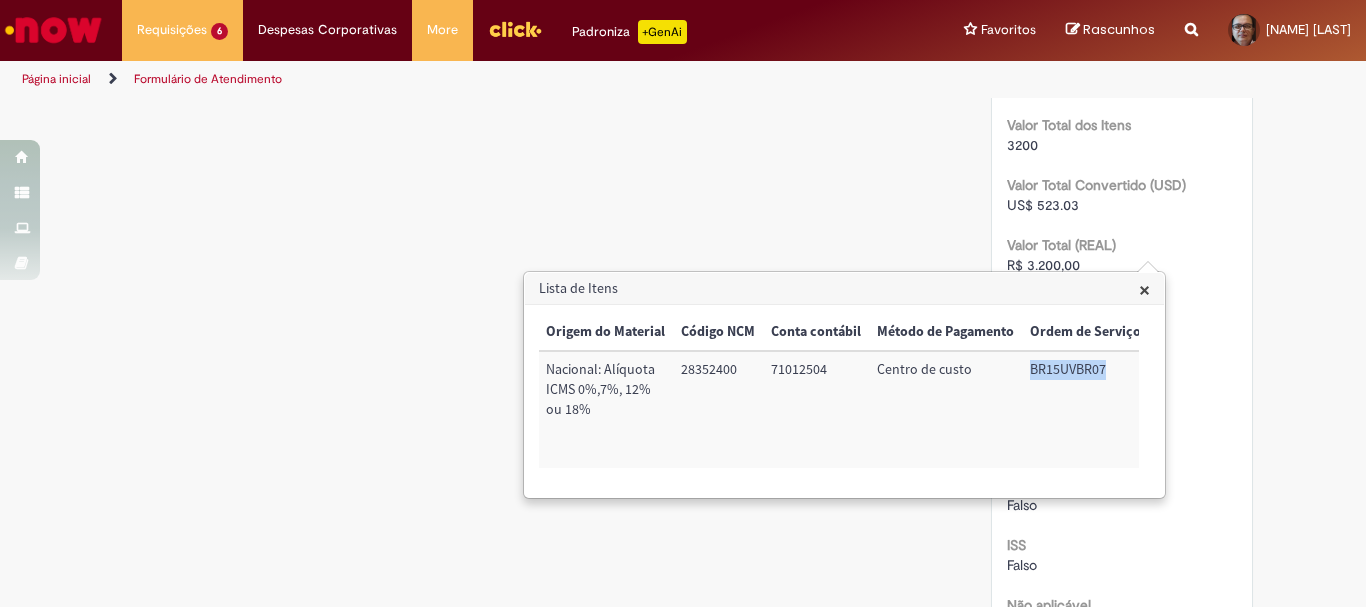 click on "×" at bounding box center (1144, 289) 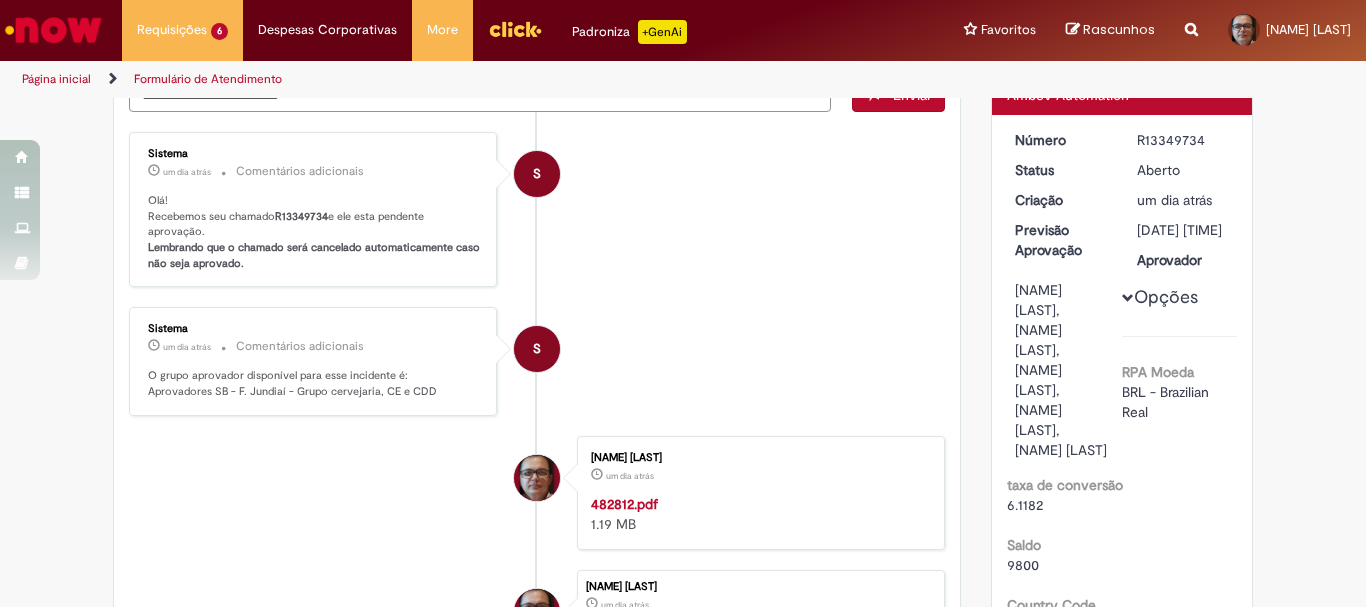 scroll, scrollTop: 0, scrollLeft: 0, axis: both 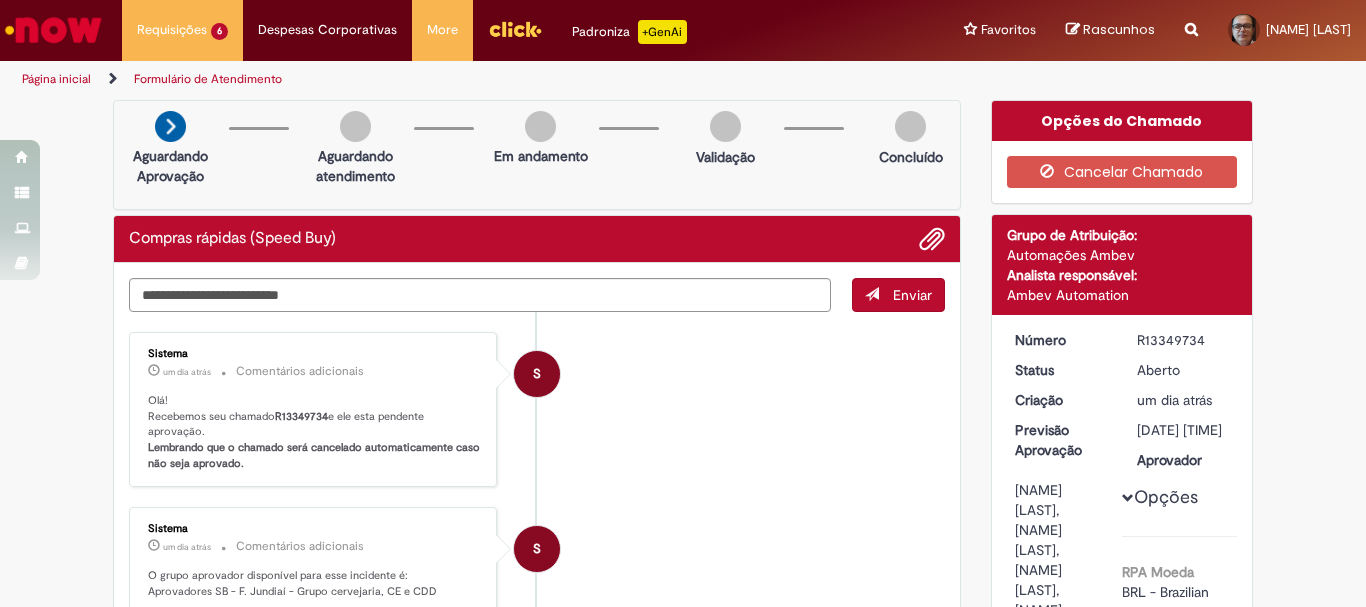 drag, startPoint x: 1130, startPoint y: 343, endPoint x: 1200, endPoint y: 333, distance: 70.71068 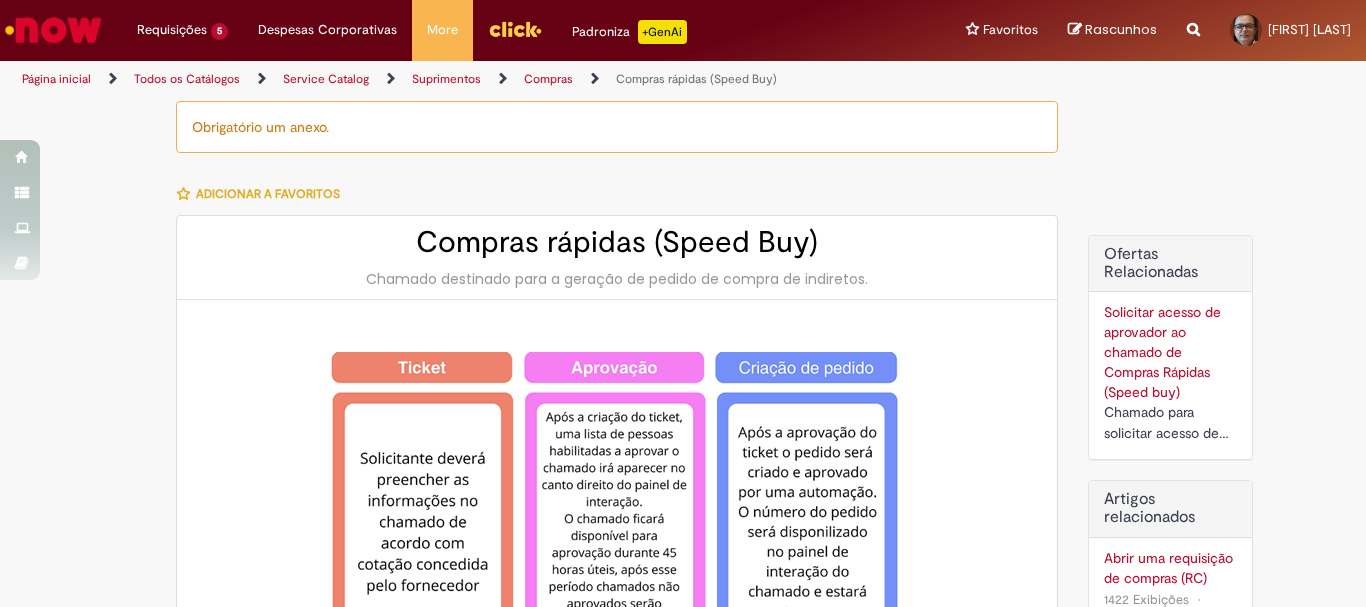 scroll, scrollTop: 0, scrollLeft: 0, axis: both 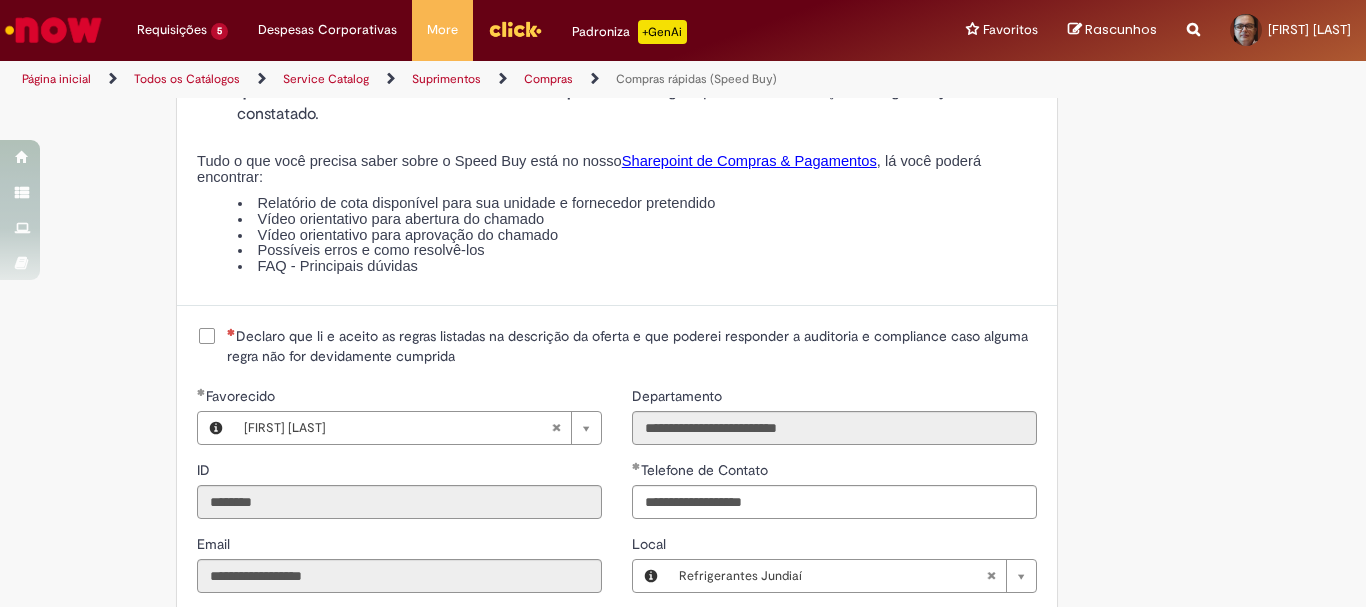 click on "Declaro que li e aceito as regras listadas na descrição da oferta e que poderei responder a auditoria e compliance caso alguma regra não for devidamente cumprida" at bounding box center [632, 346] 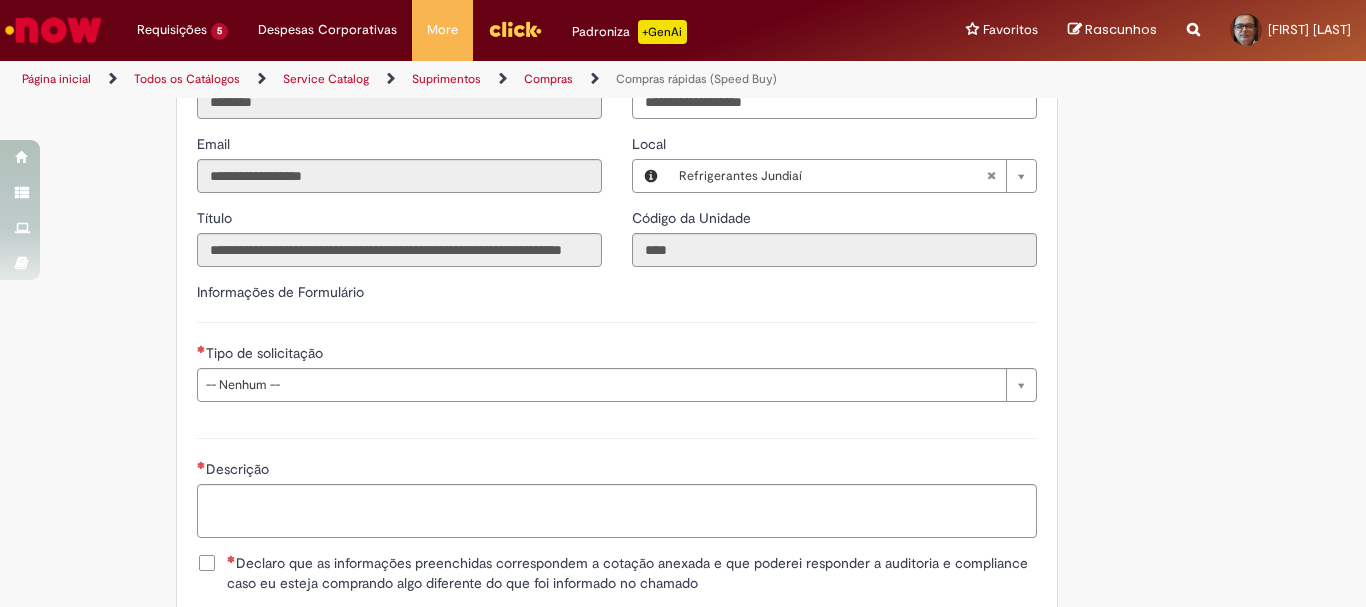 scroll, scrollTop: 2800, scrollLeft: 0, axis: vertical 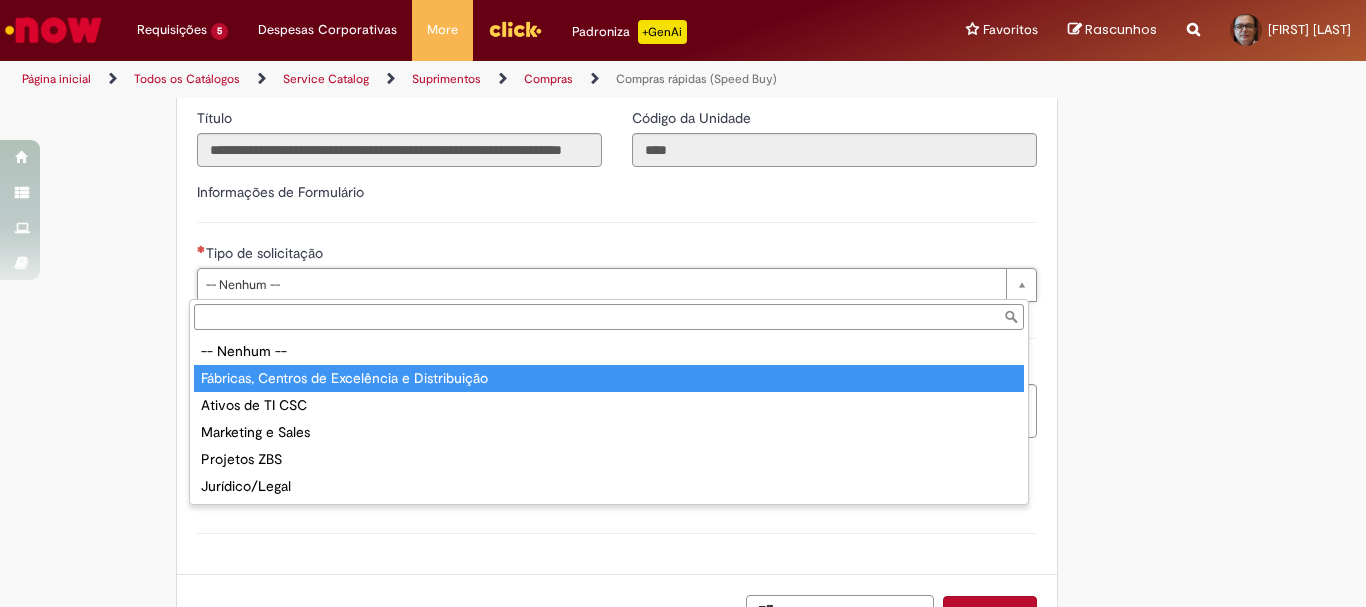 type on "**********" 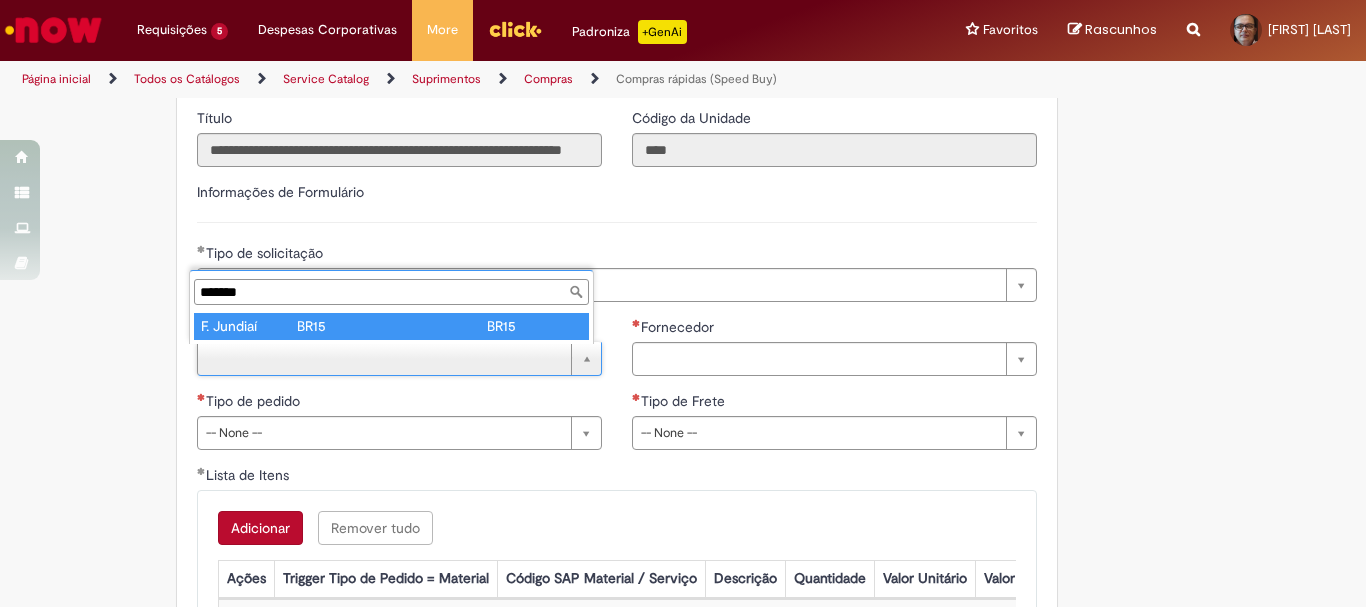 type on "*******" 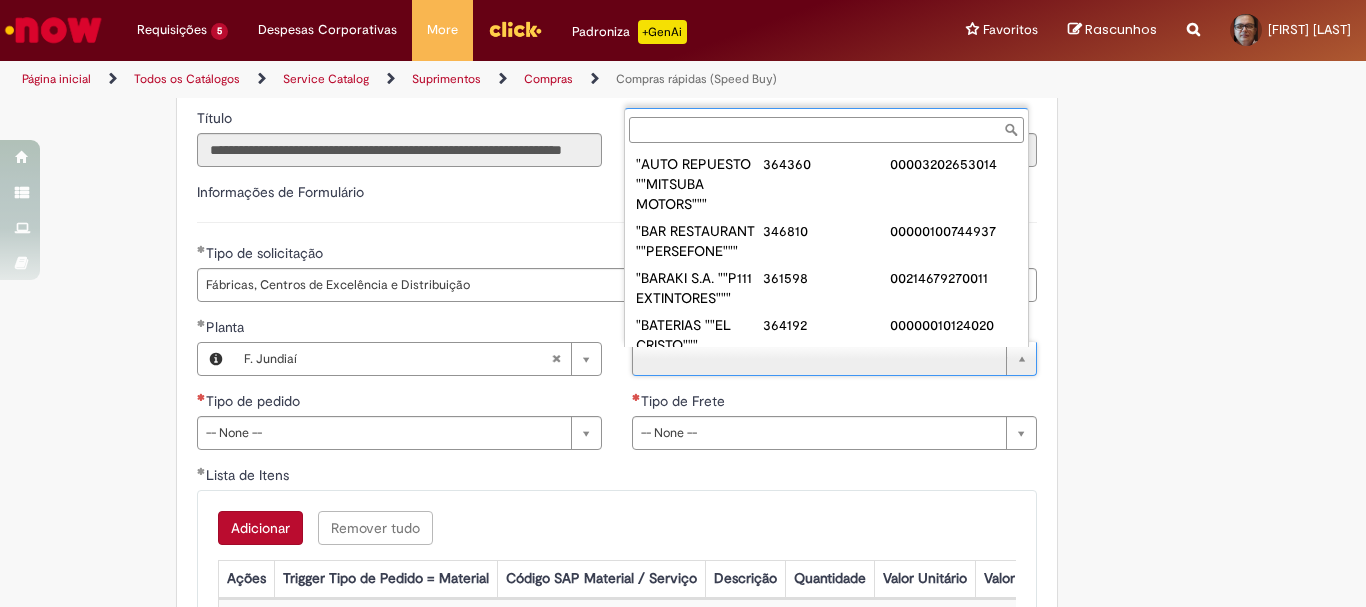 click on "Fornecedor" at bounding box center (826, 130) 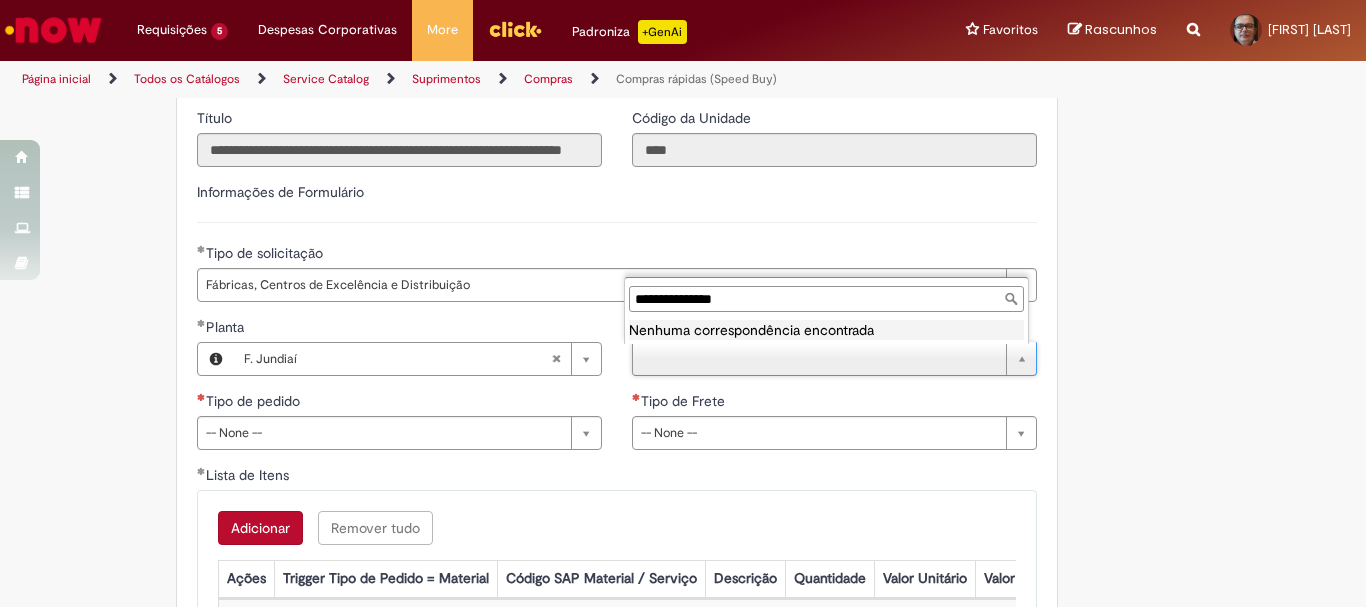 type on "**********" 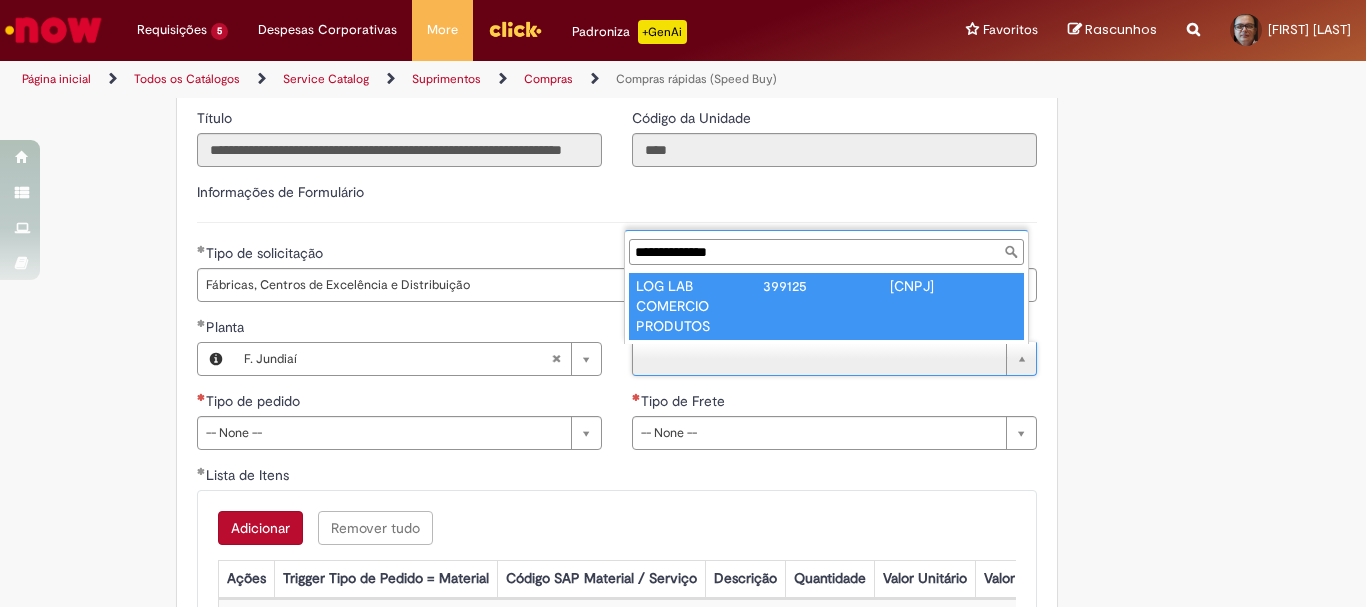 type on "**********" 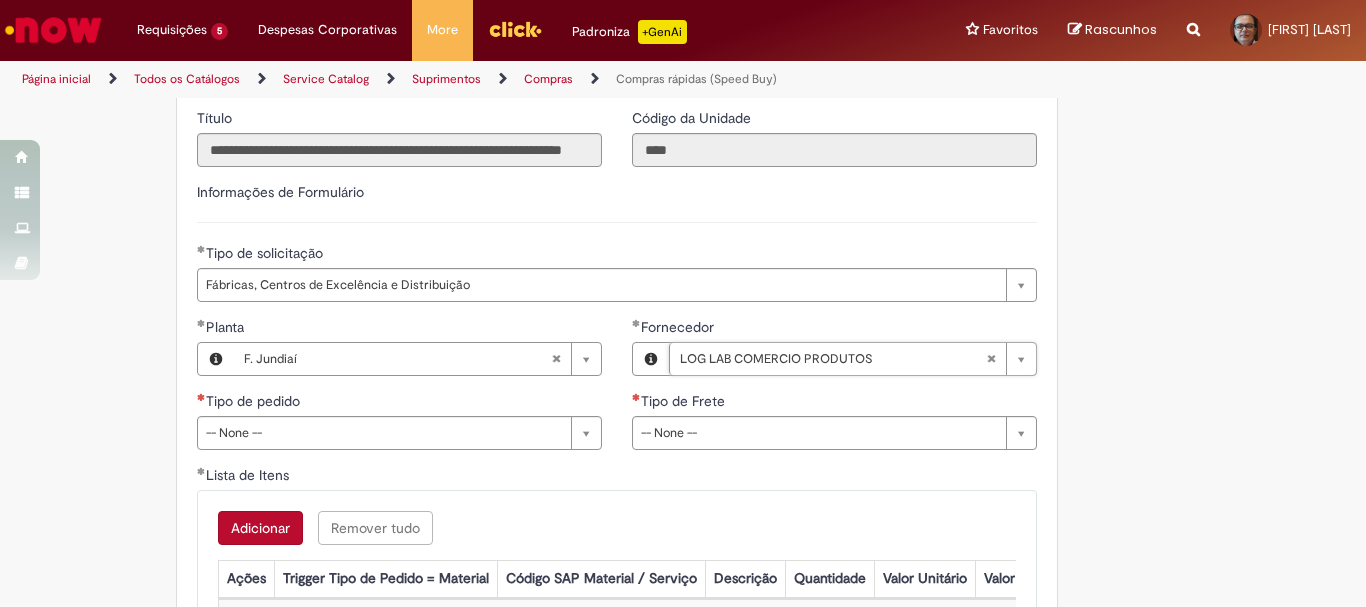 scroll, scrollTop: 3000, scrollLeft: 0, axis: vertical 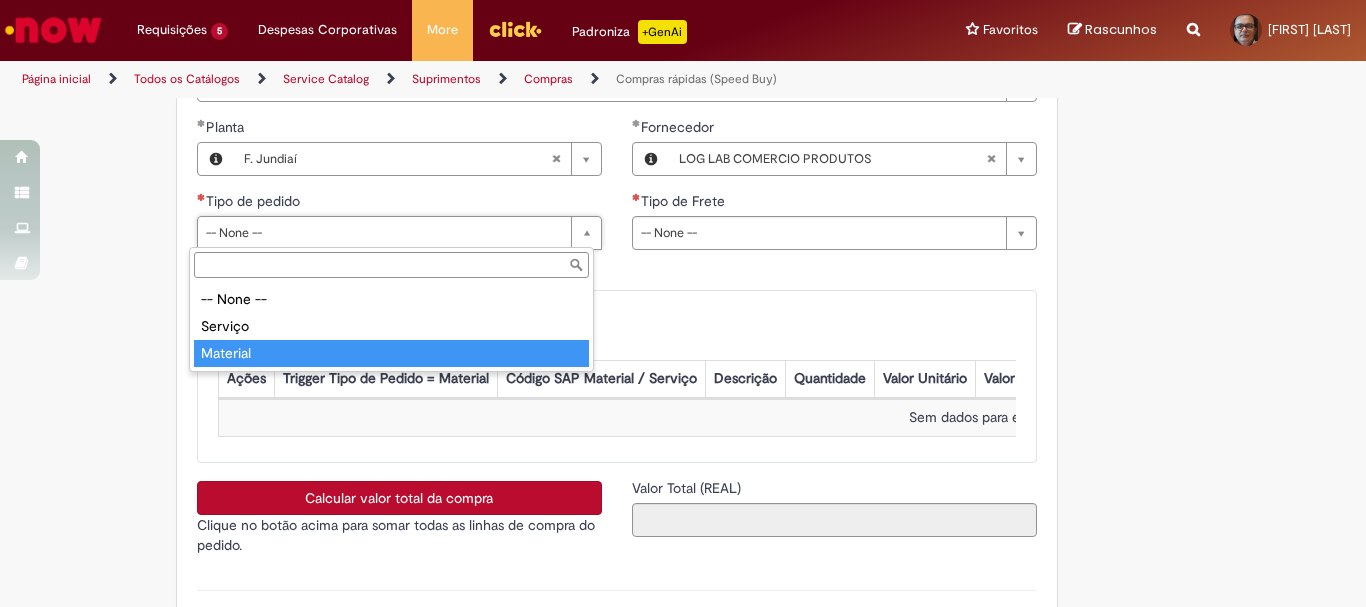 type on "********" 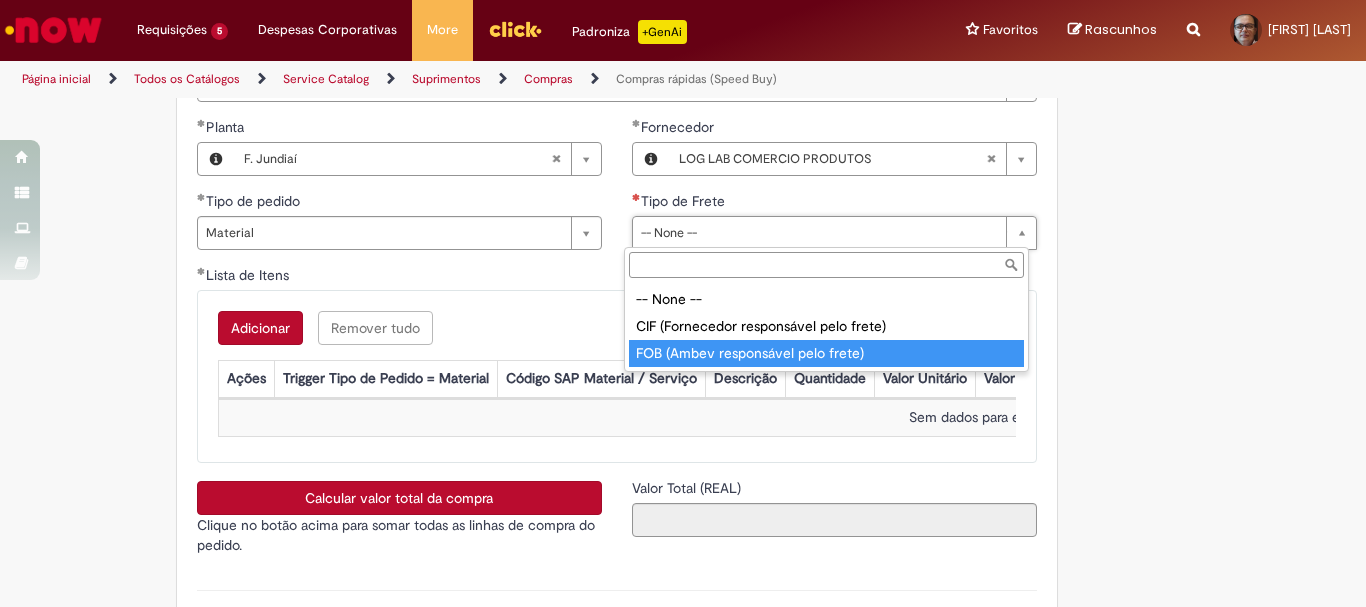 type on "**********" 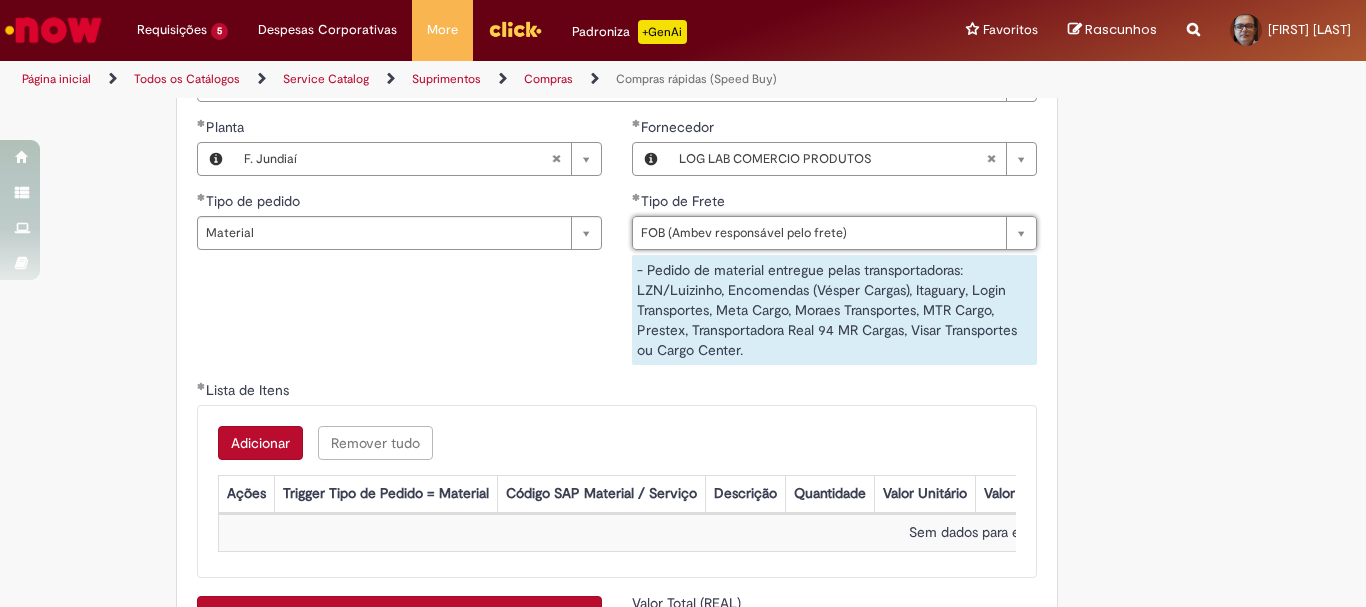 scroll, scrollTop: 3200, scrollLeft: 0, axis: vertical 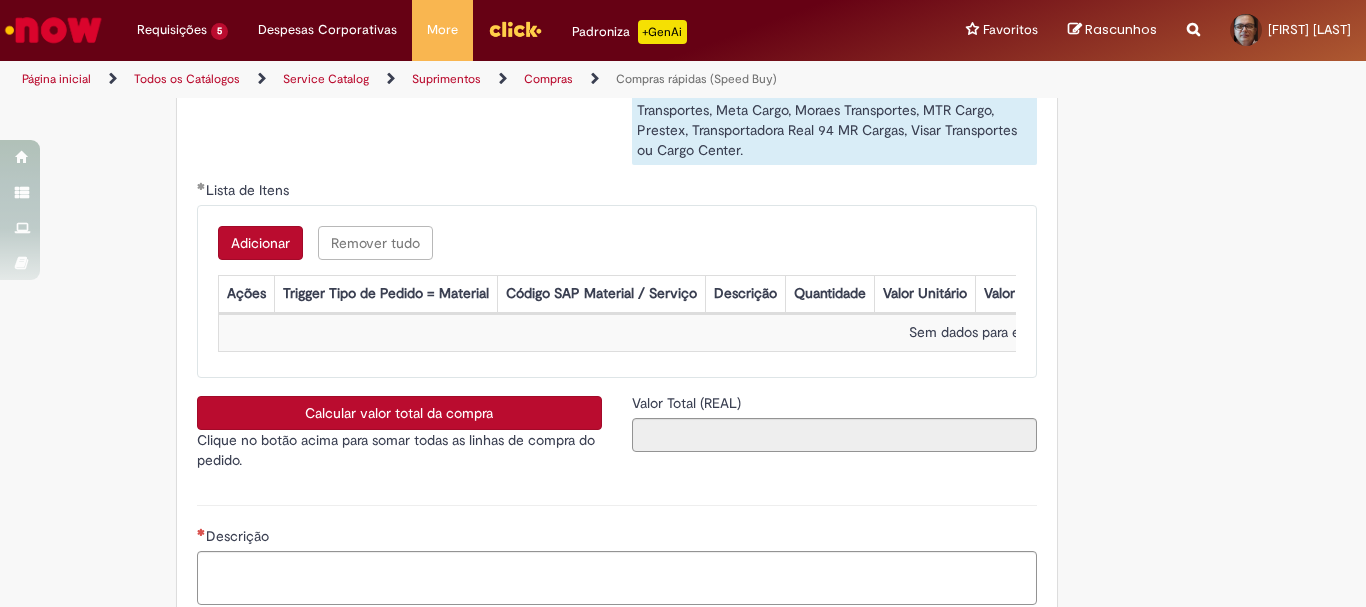 click on "Adicionar" at bounding box center [260, 243] 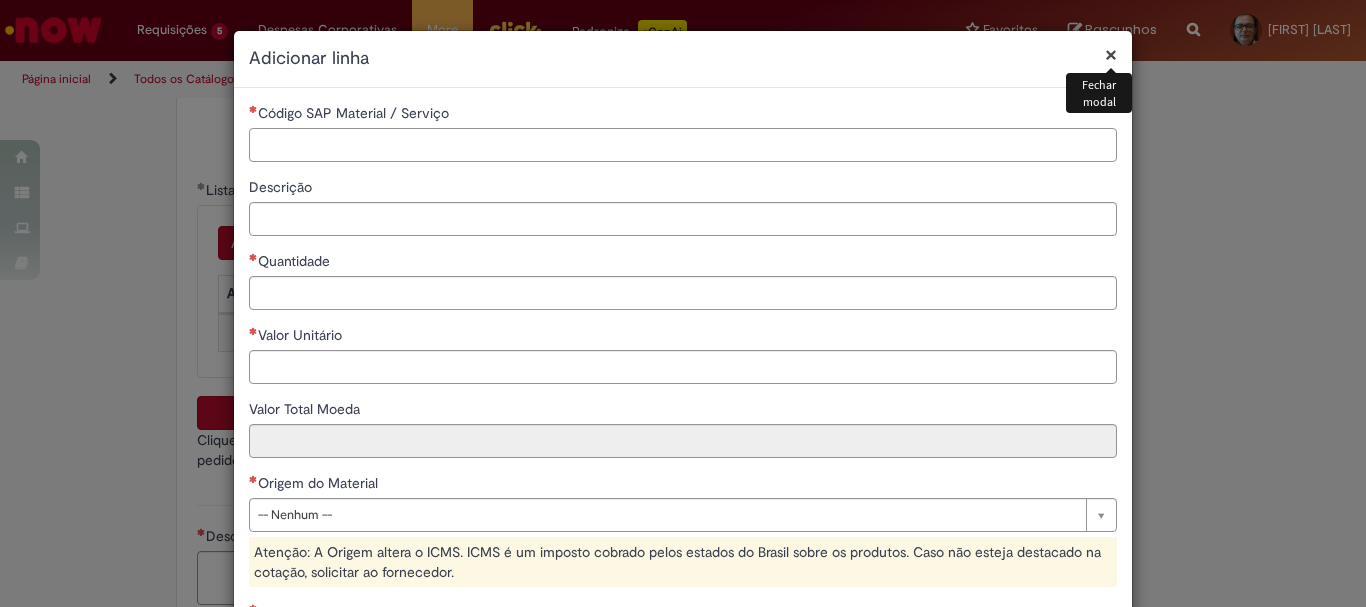click on "Código SAP Material / Serviço" at bounding box center (683, 145) 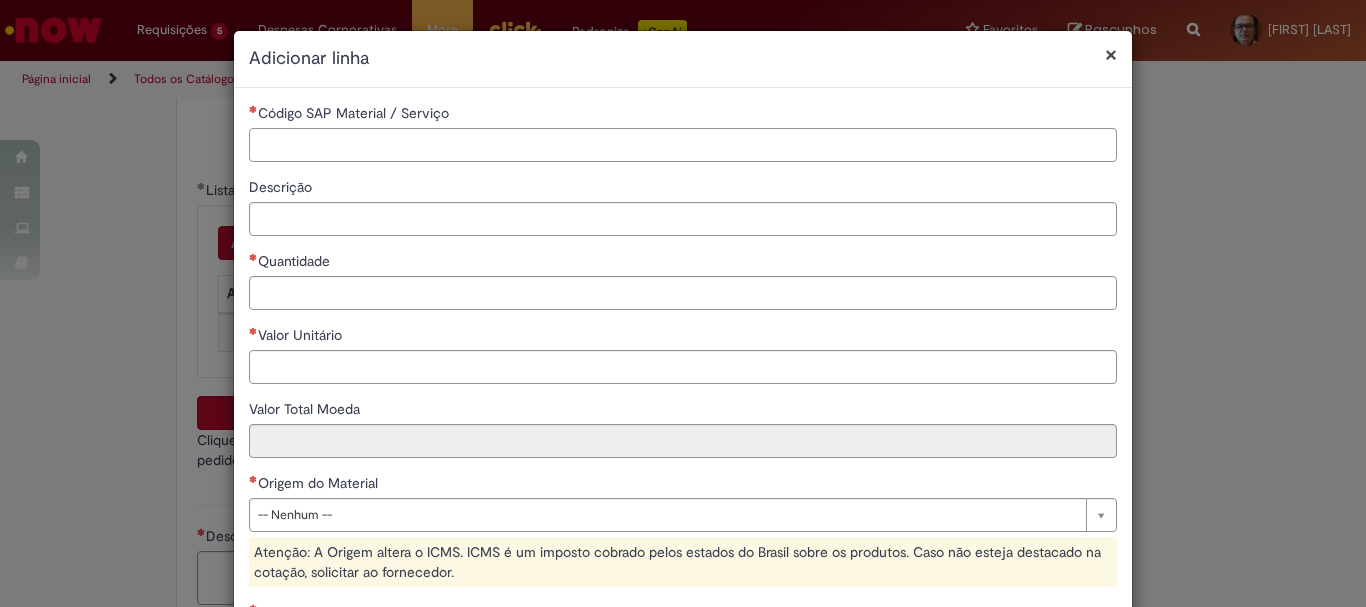 paste on "********" 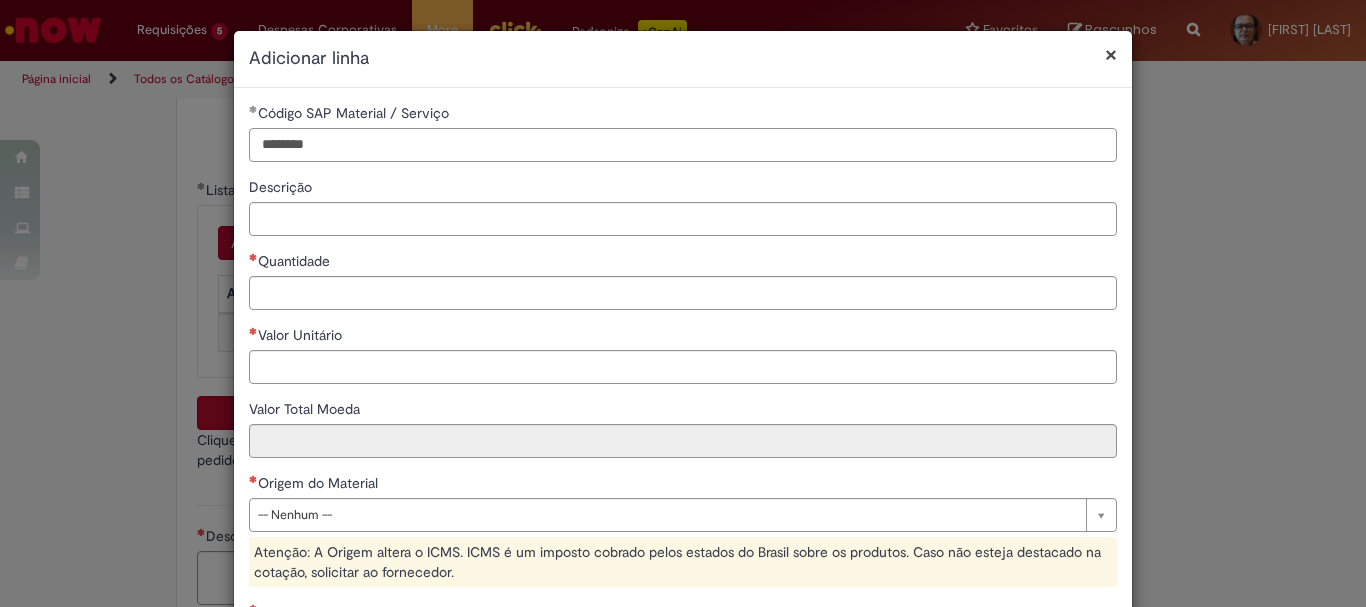 type on "********" 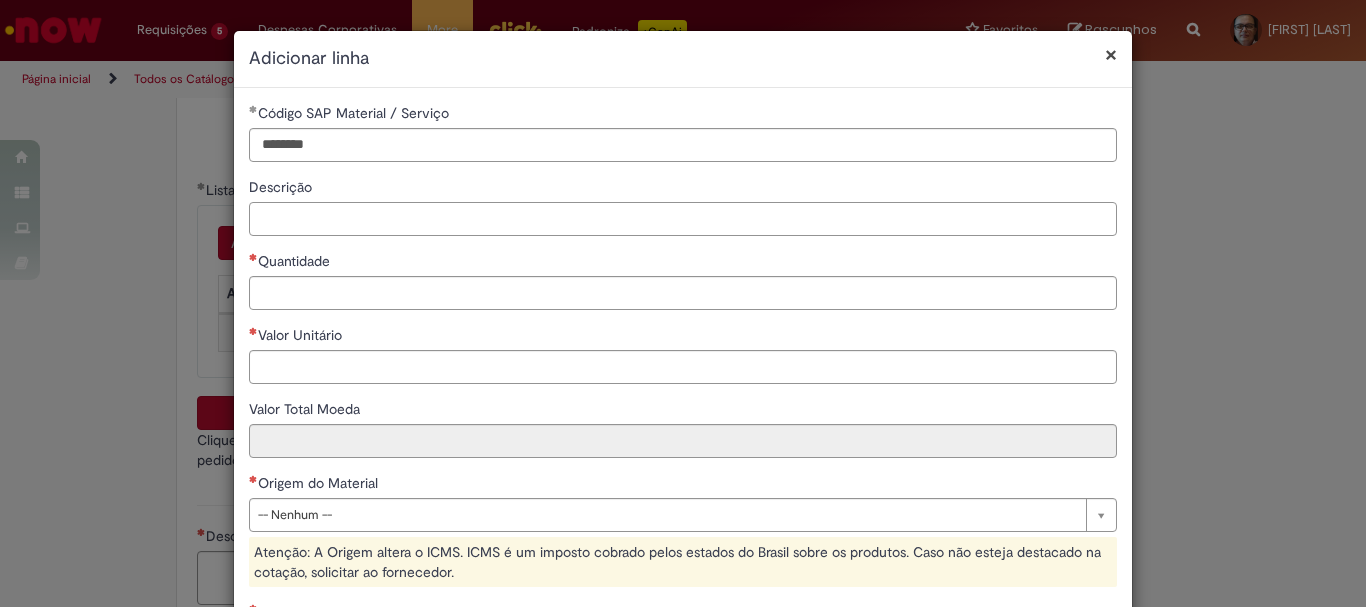 click on "Descrição" at bounding box center [683, 219] 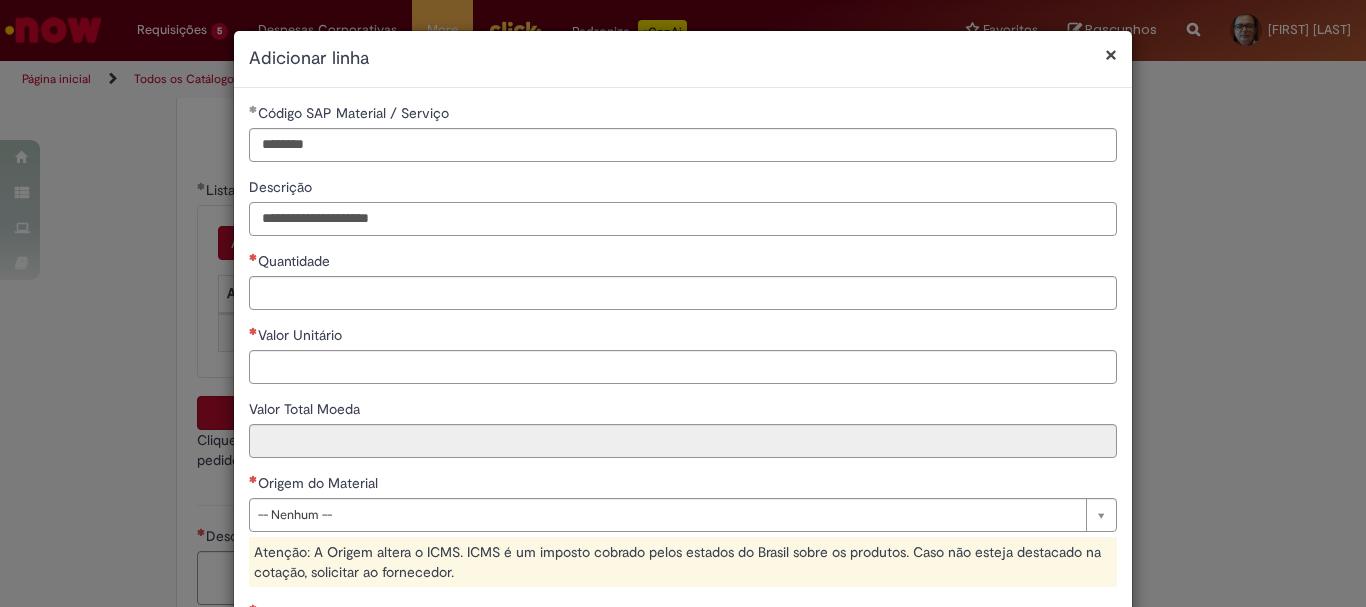 type on "**********" 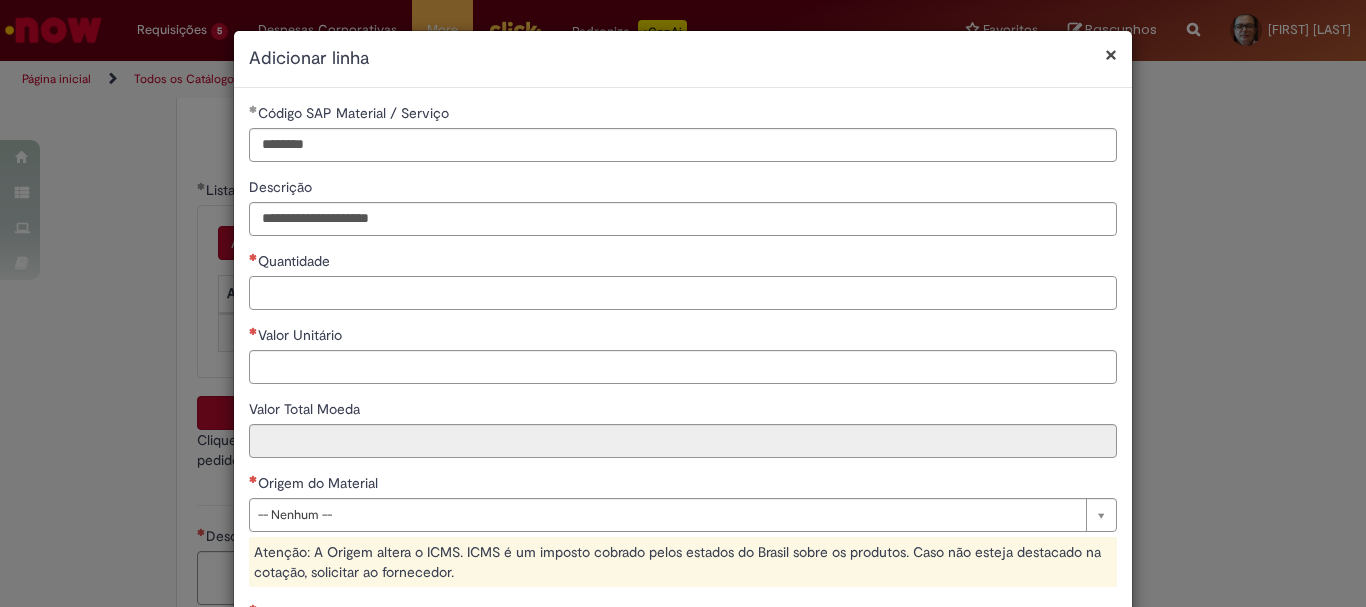 click on "Quantidade" at bounding box center (683, 293) 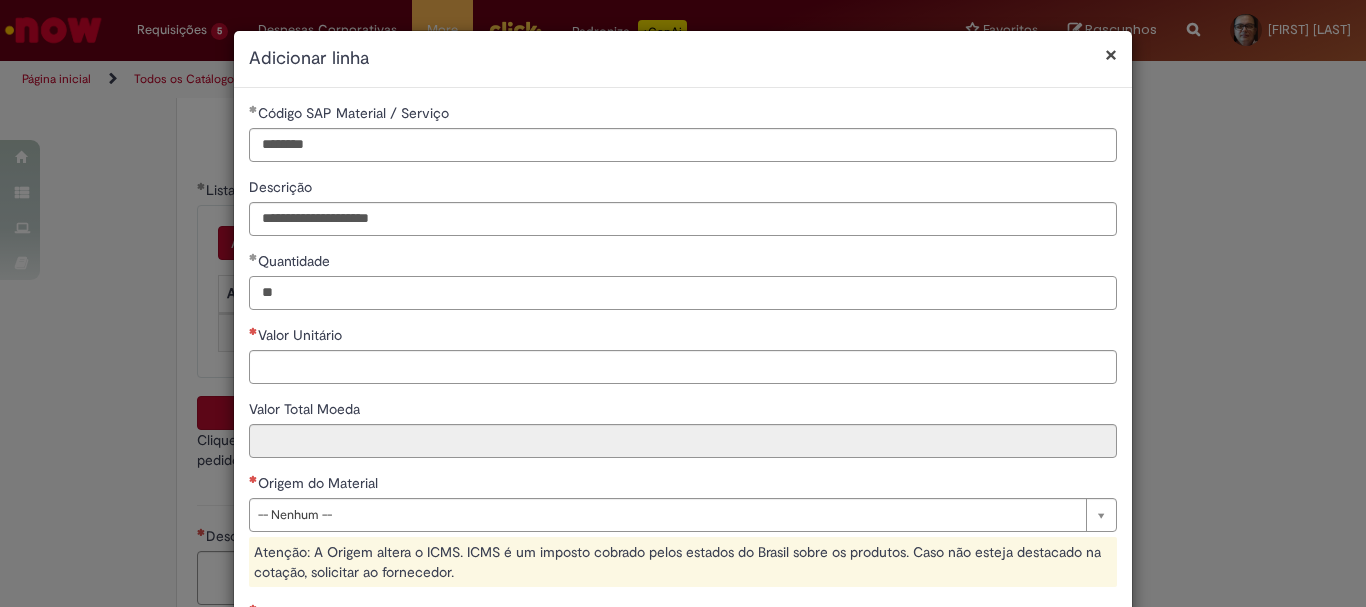 type on "**" 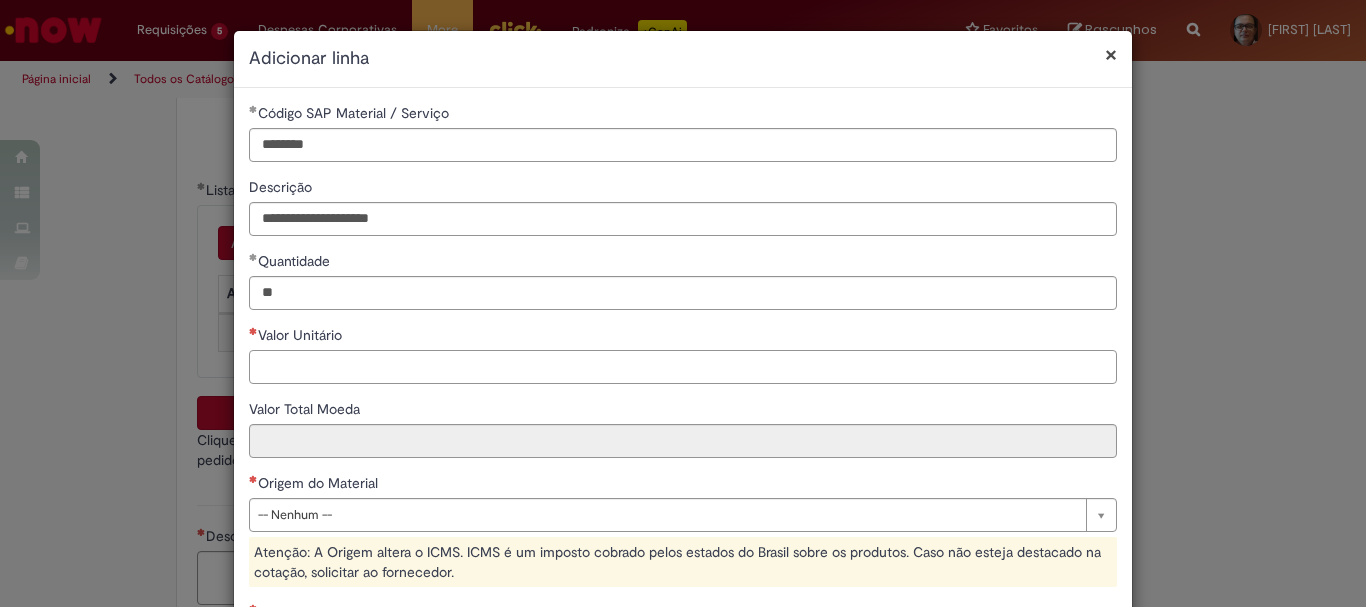 click on "Valor Unitário" at bounding box center [683, 367] 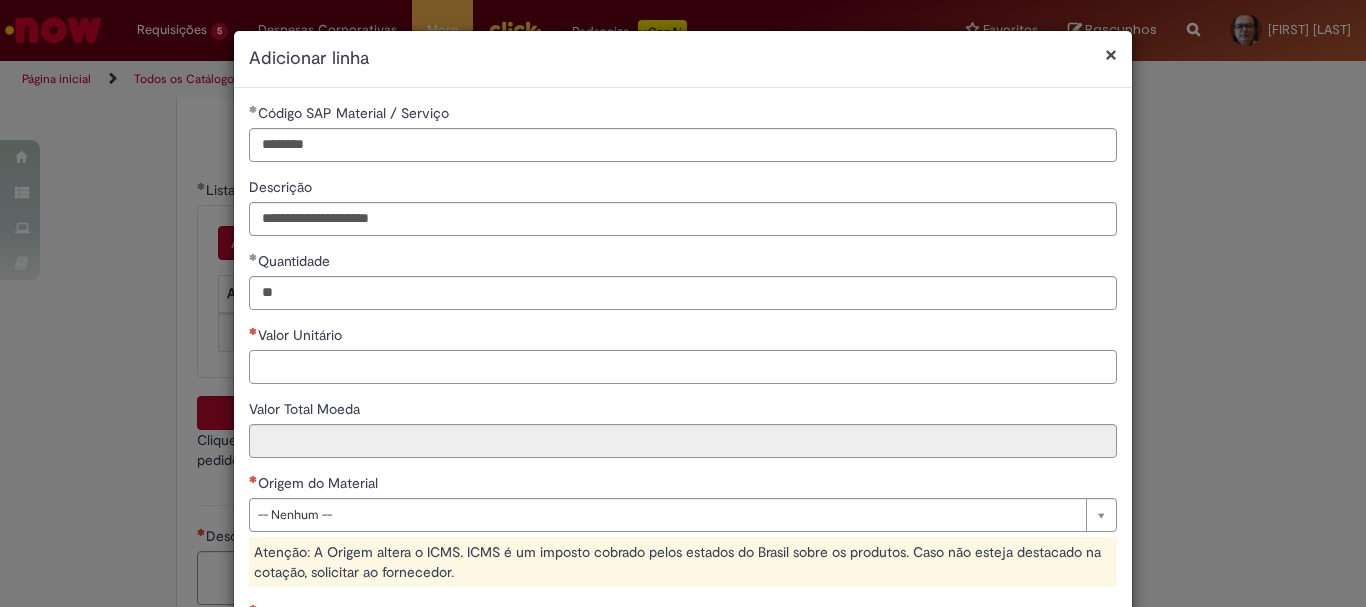 click on "Valor Unitário" at bounding box center [683, 367] 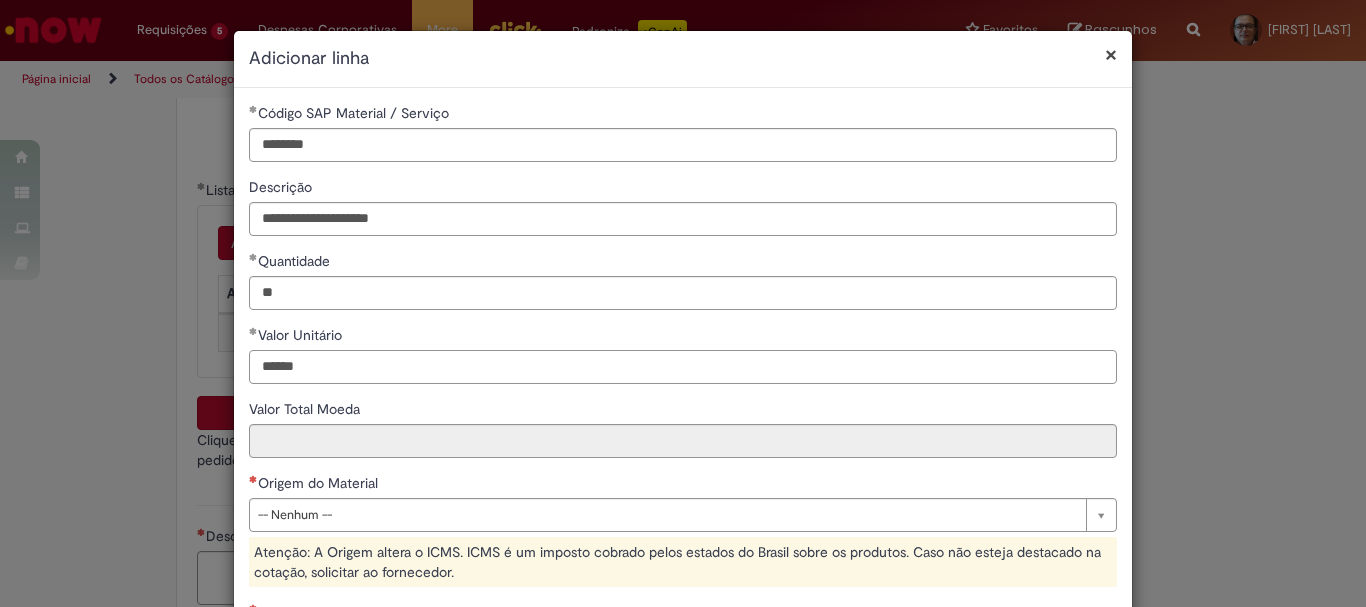 type on "******" 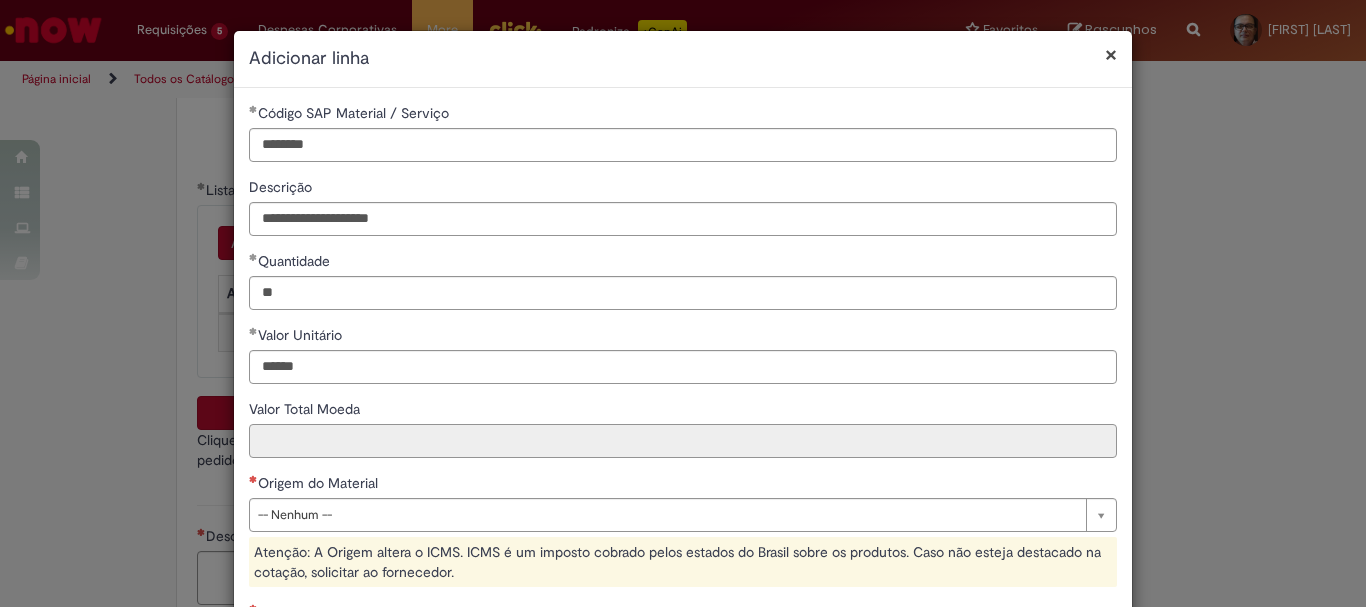 type on "********" 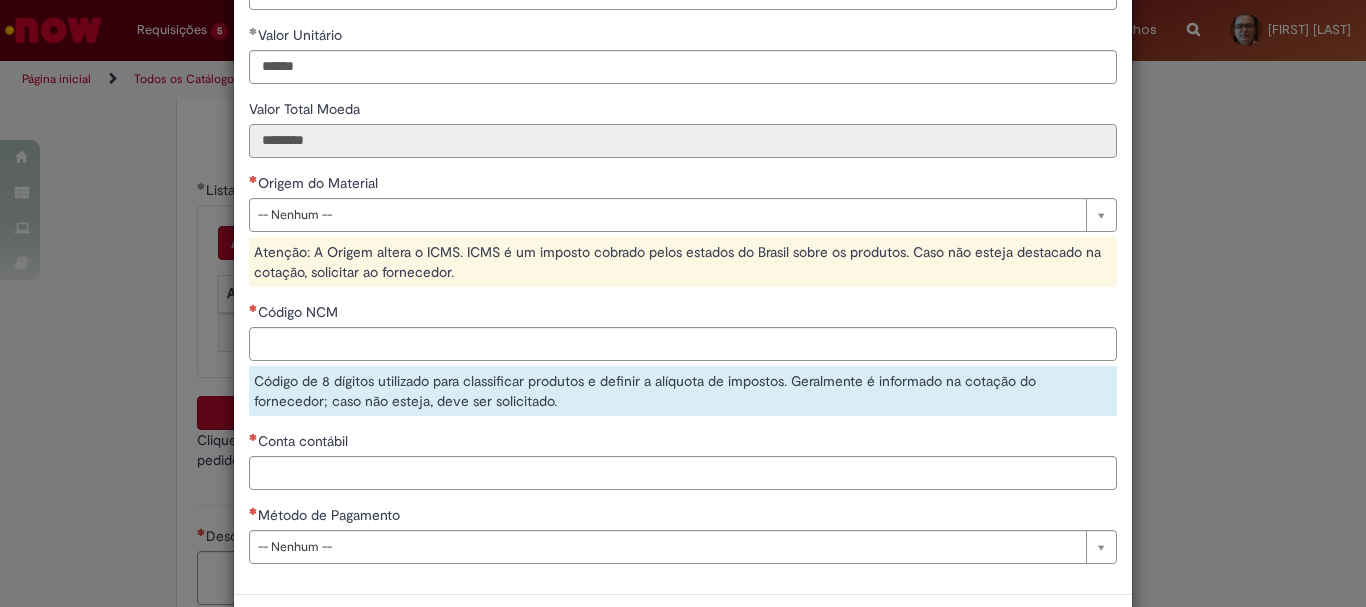 scroll, scrollTop: 383, scrollLeft: 0, axis: vertical 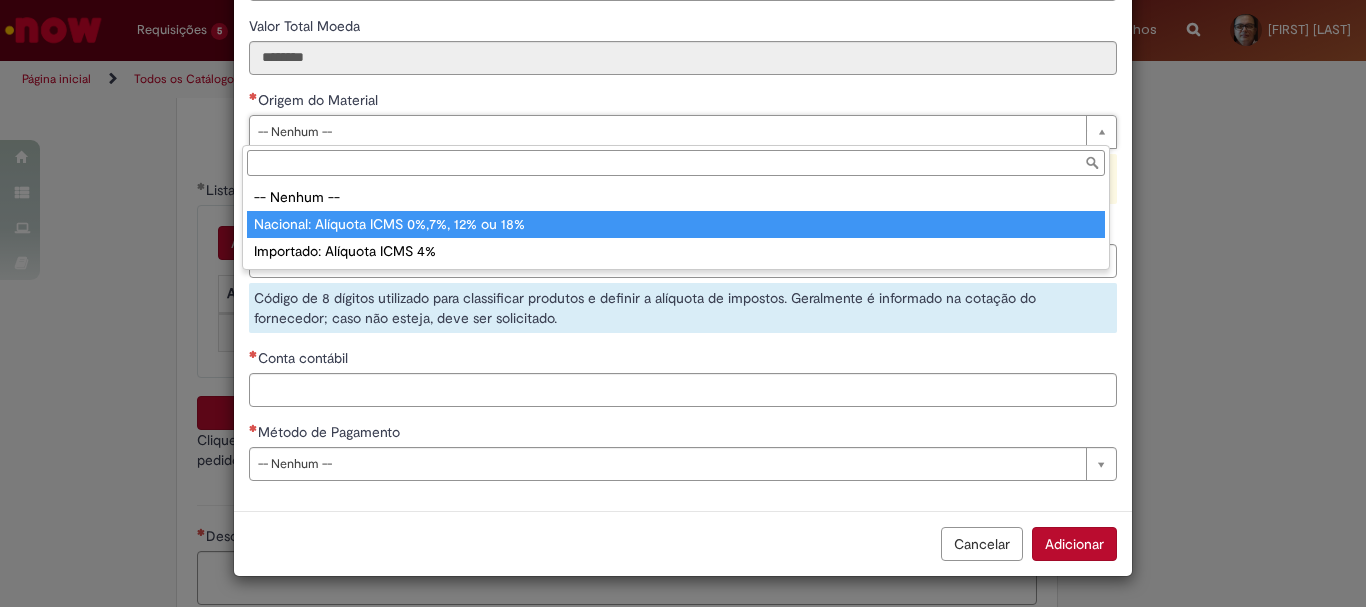 type on "**********" 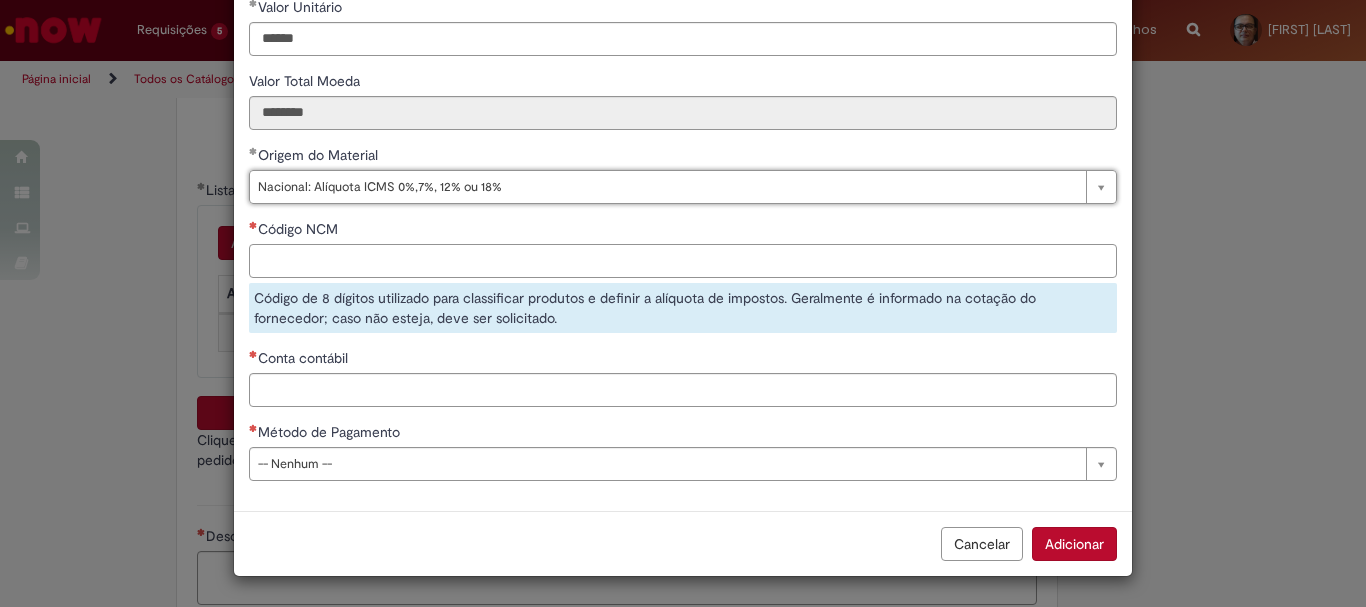click on "Código NCM" at bounding box center (683, 261) 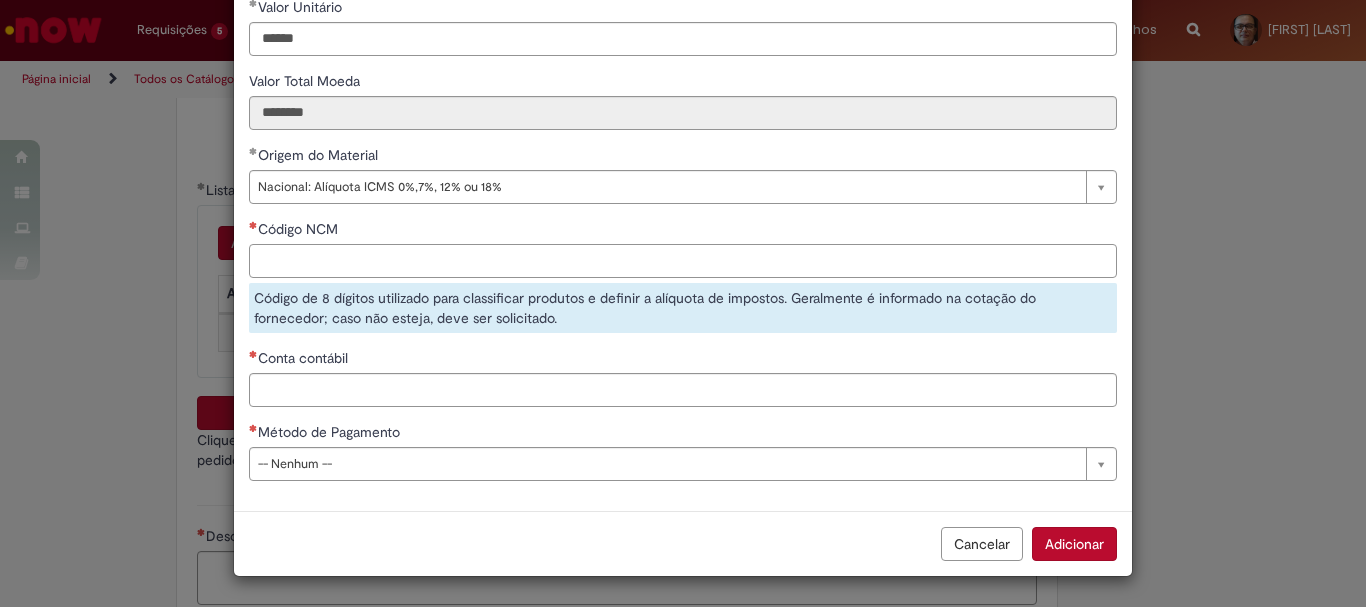 paste on "**********" 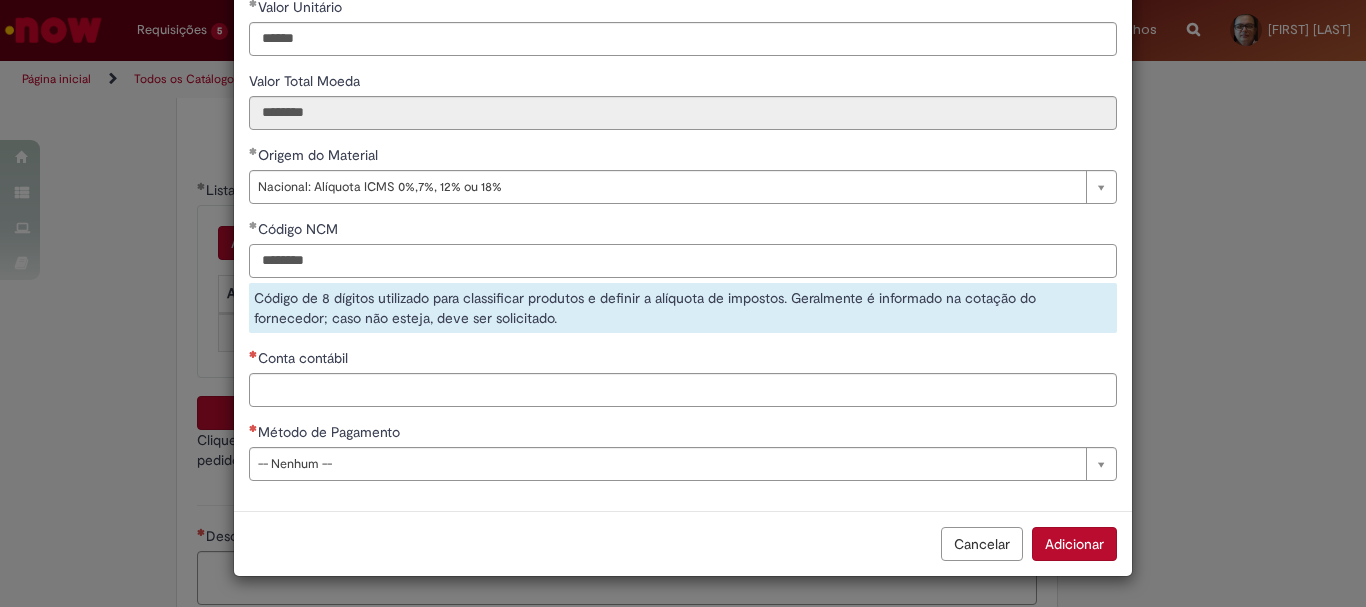 type on "********" 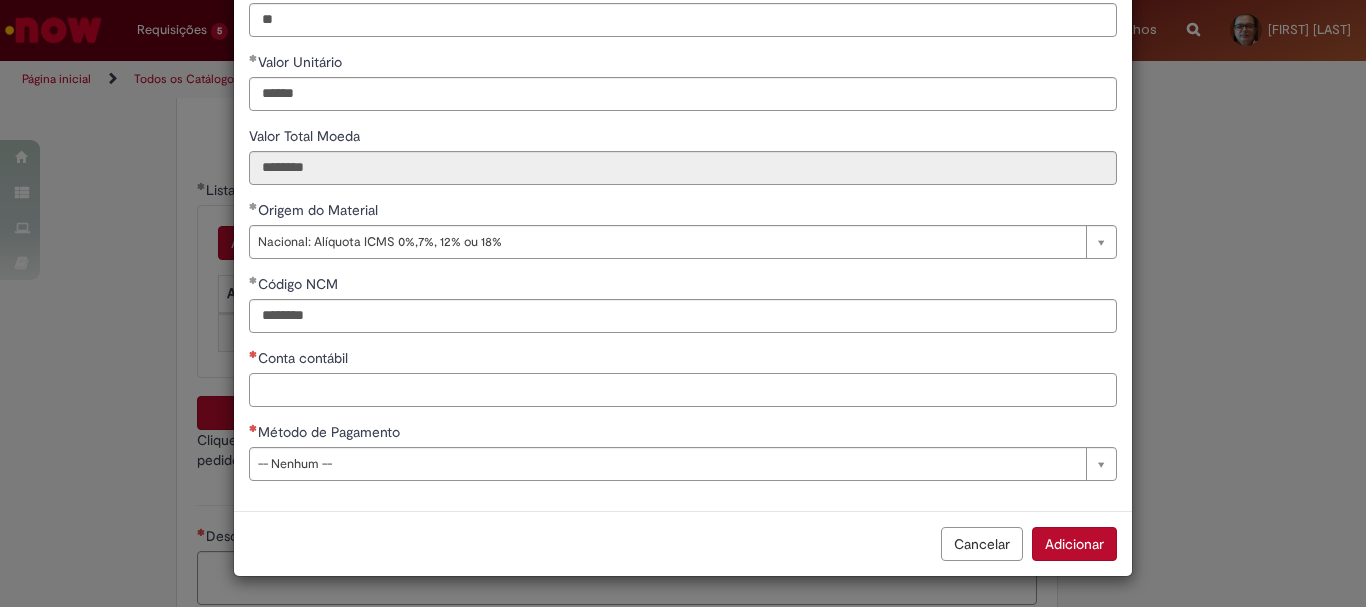 click on "Conta contábil" at bounding box center [683, 390] 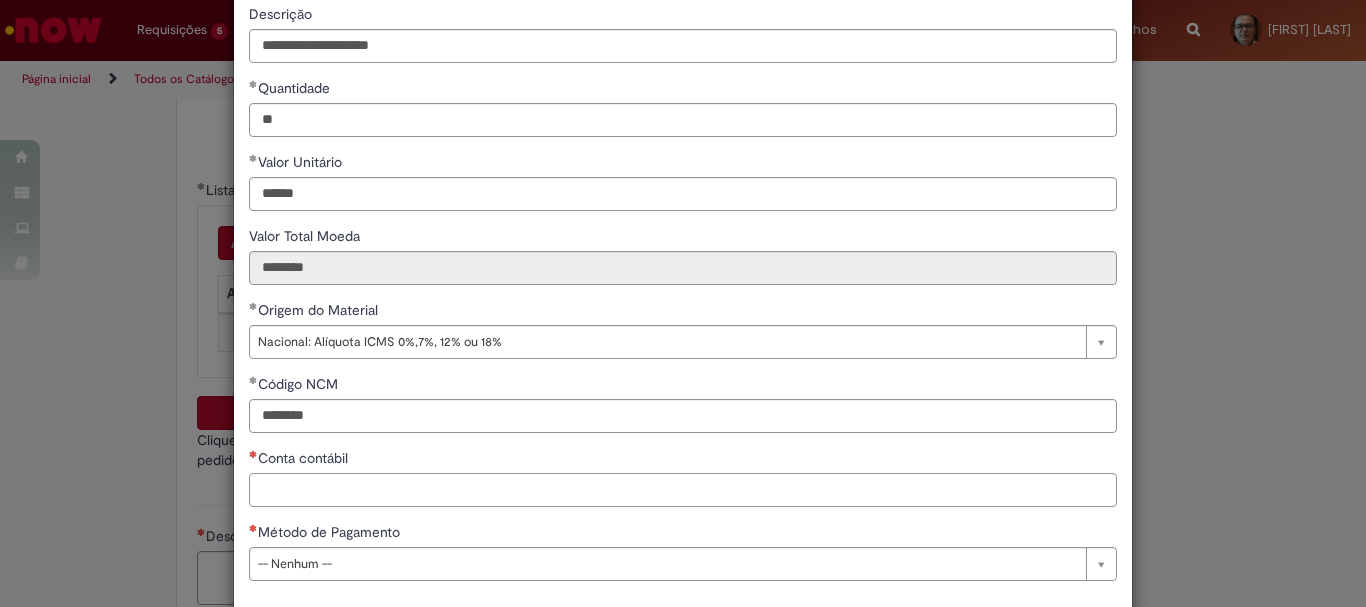scroll, scrollTop: 273, scrollLeft: 0, axis: vertical 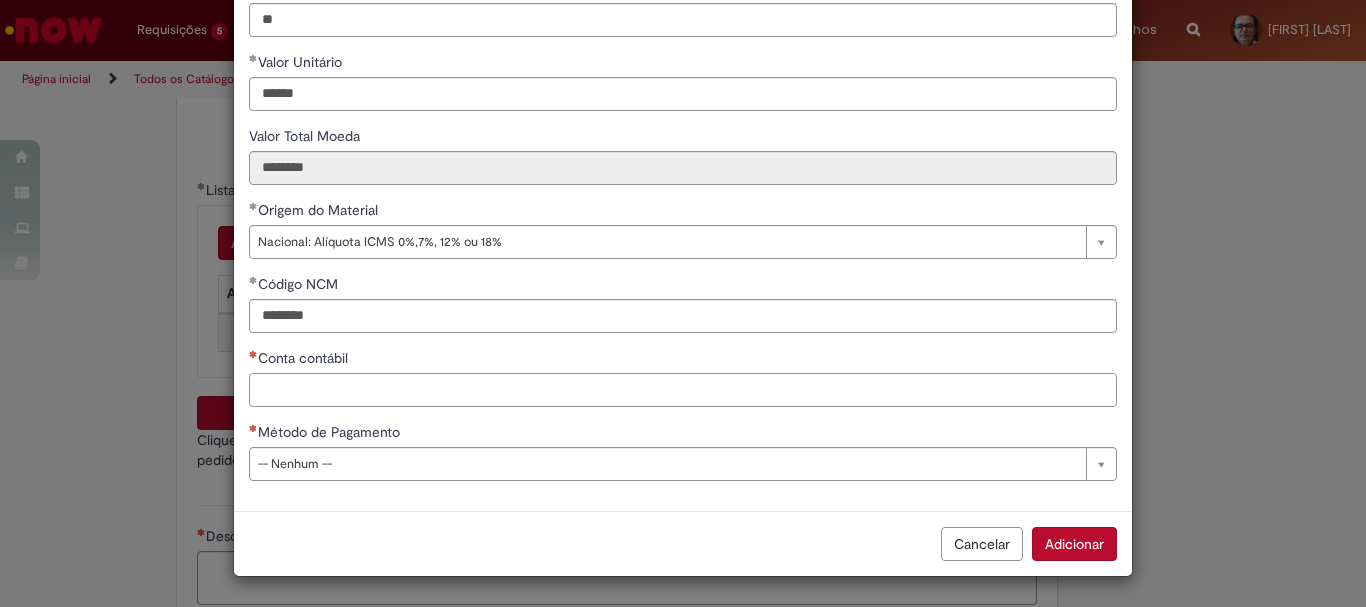 click on "Conta contábil" at bounding box center [683, 390] 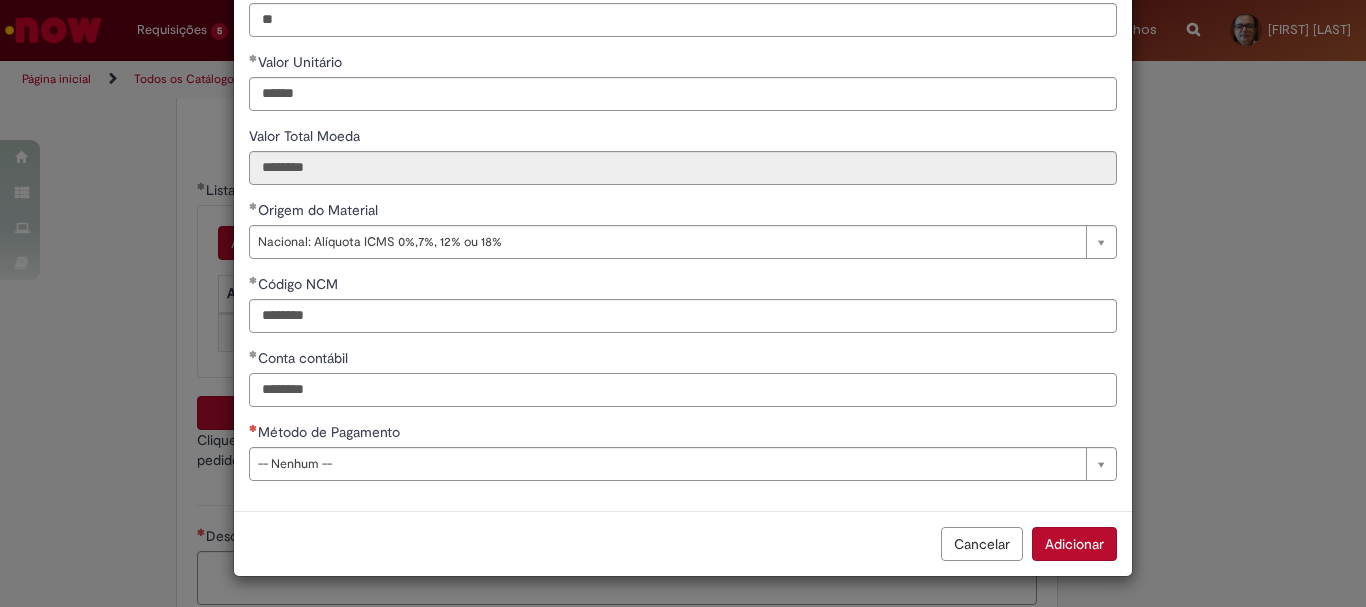 type on "********" 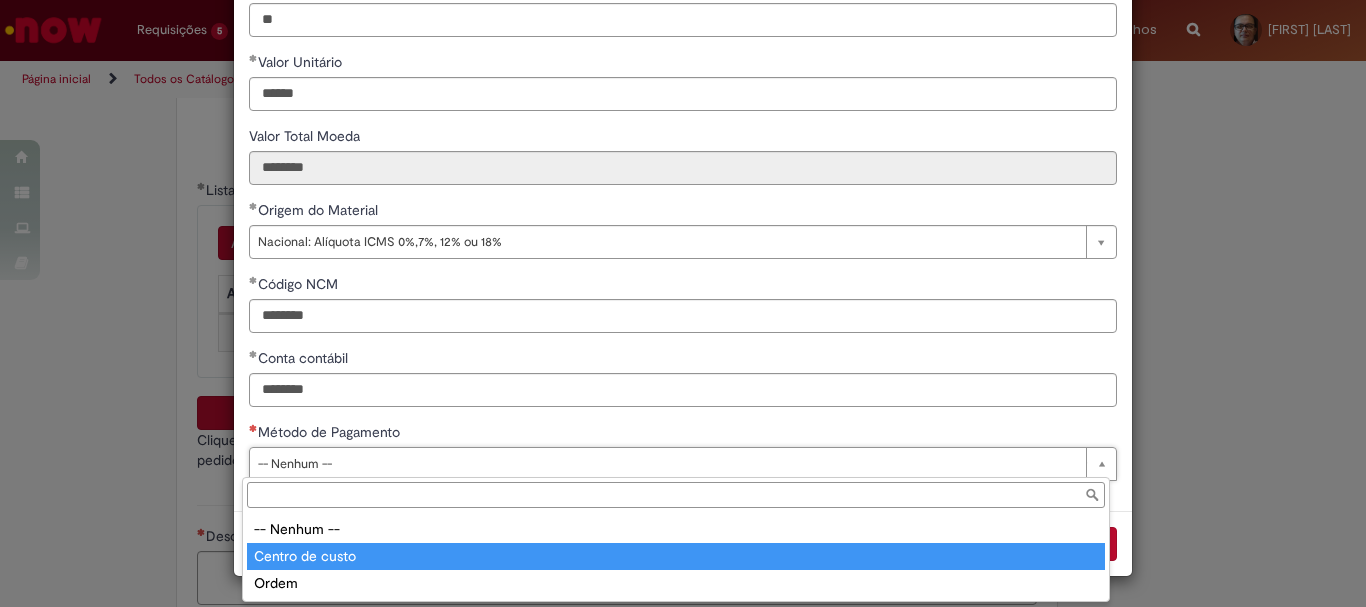 type on "**********" 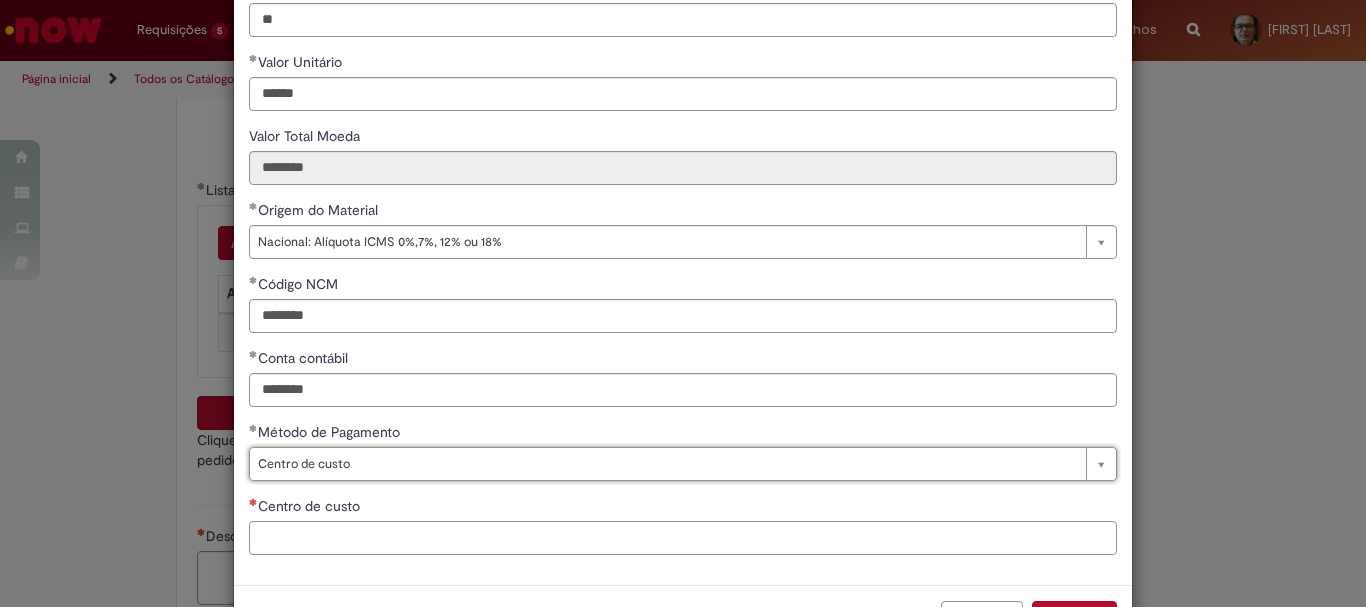 click on "Centro de custo" at bounding box center [683, 538] 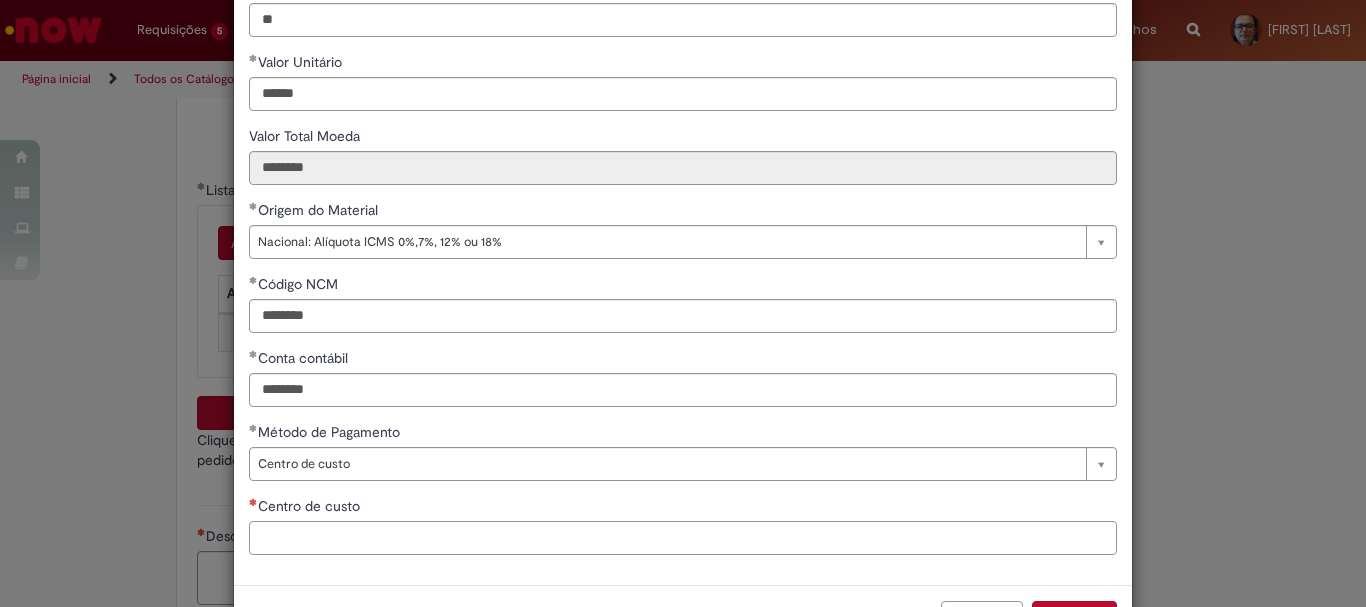paste on "**********" 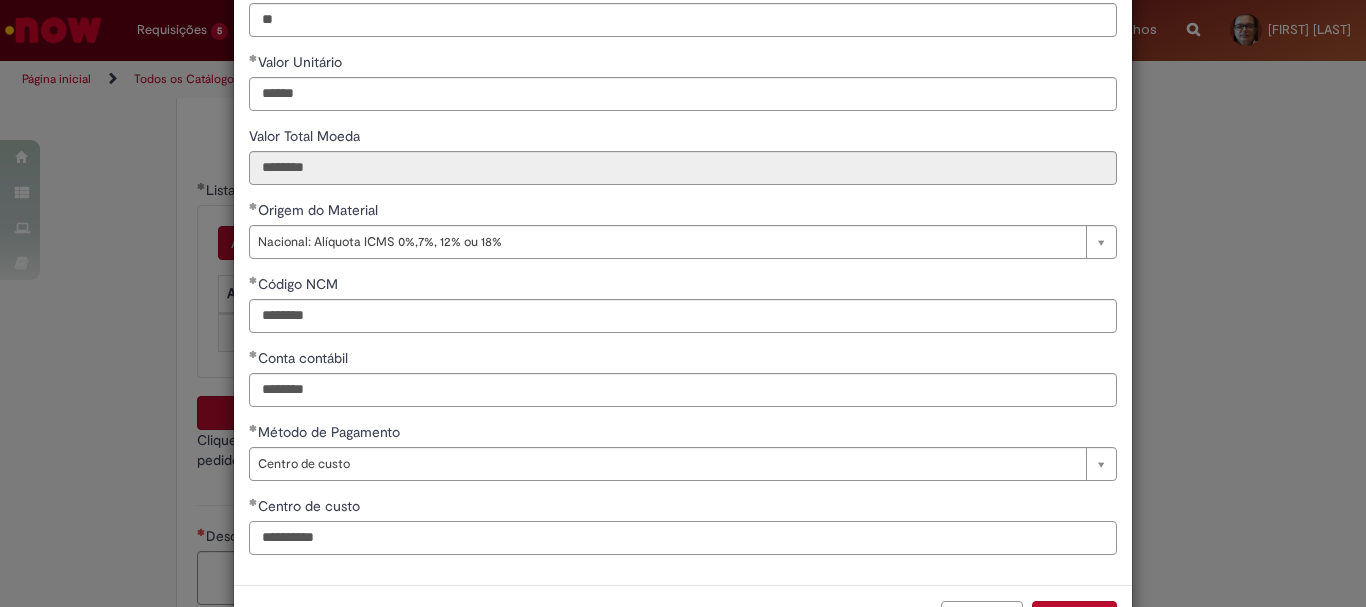 scroll, scrollTop: 347, scrollLeft: 0, axis: vertical 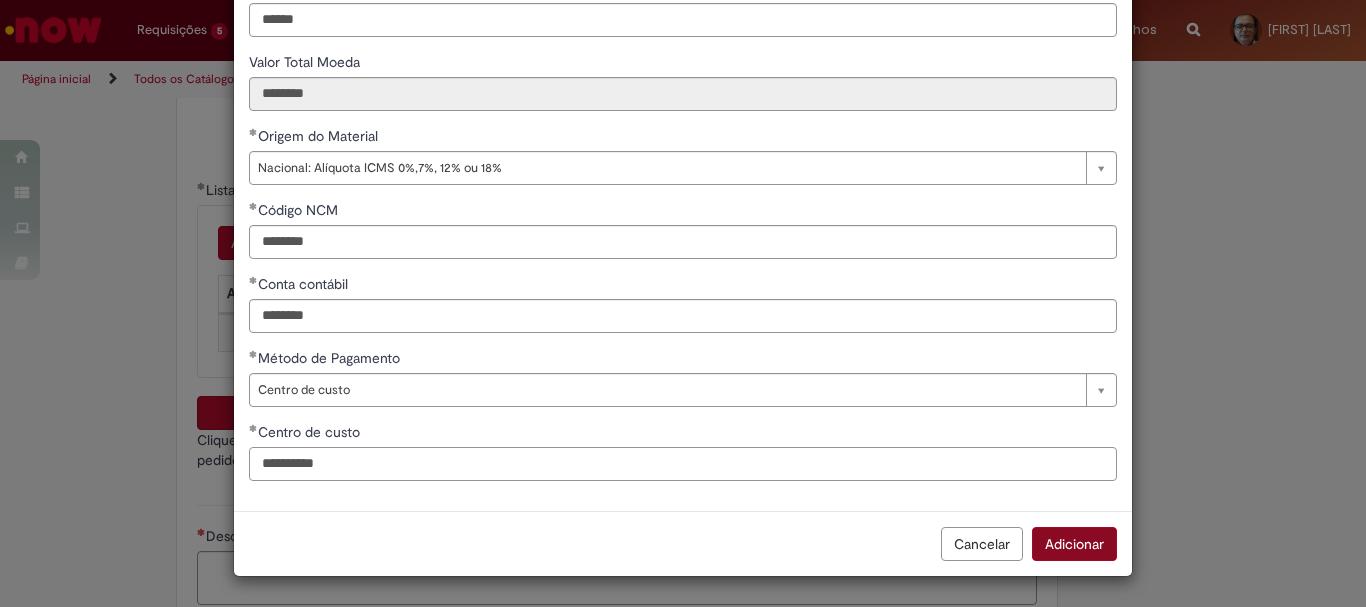 type on "**********" 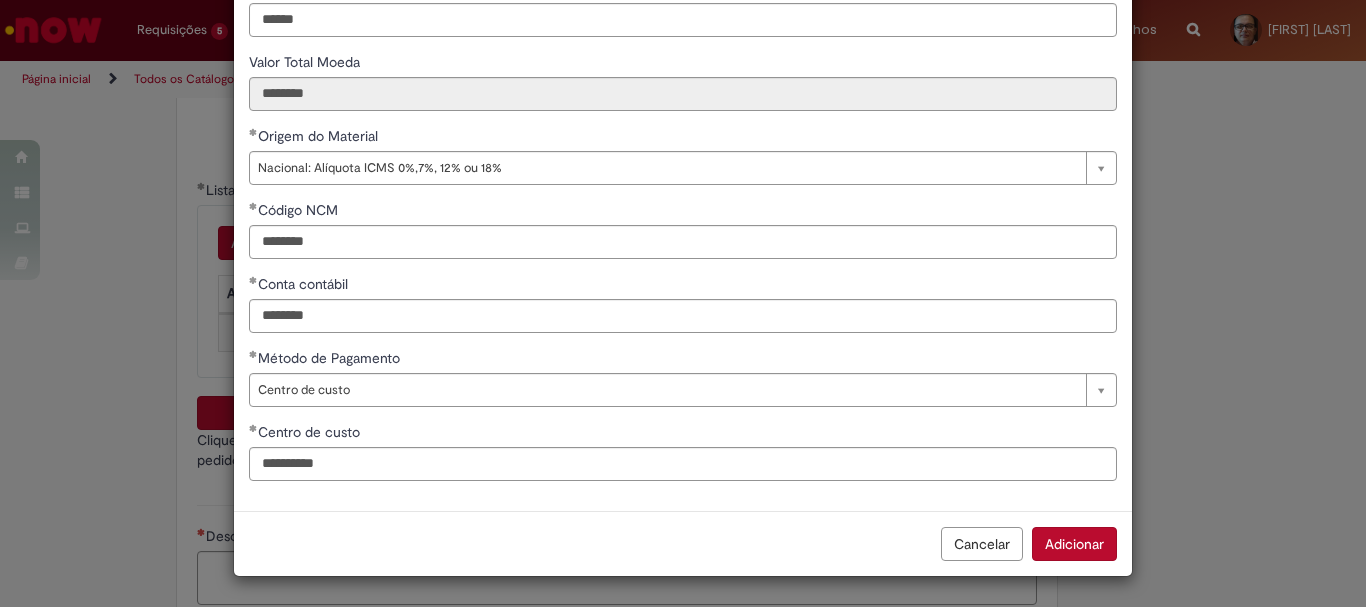 click on "Adicionar" at bounding box center (1074, 544) 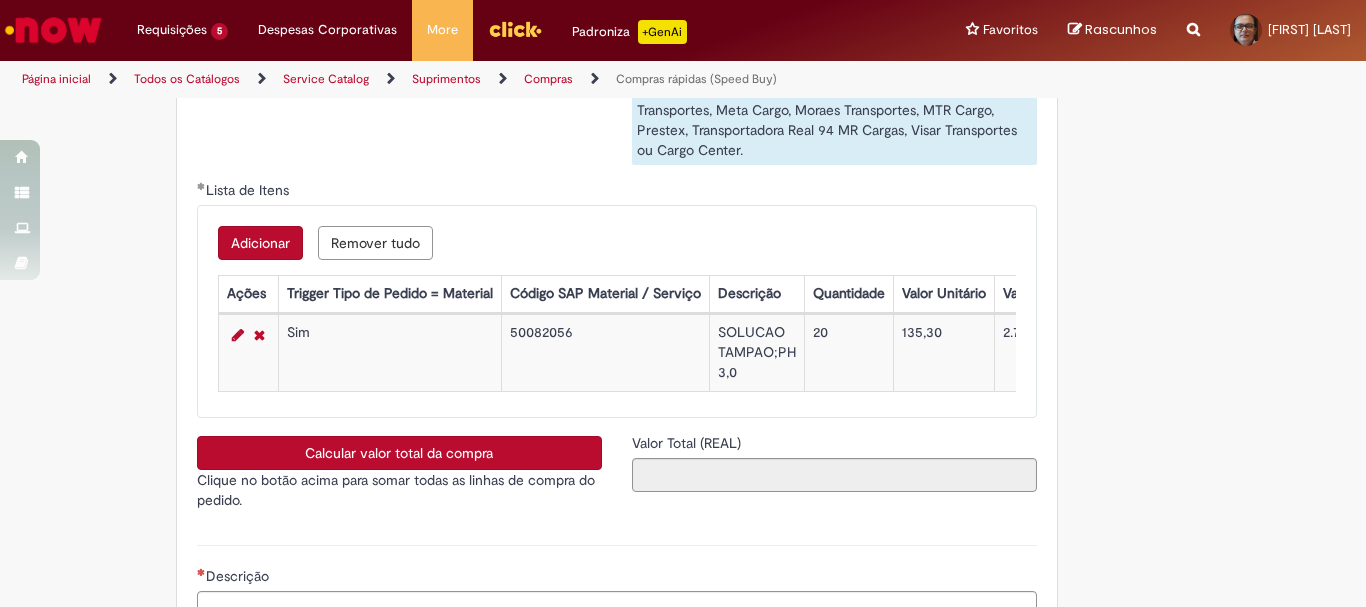 click on "Calcular valor total da compra
Clique no botão acima para somar todas as linhas de compra do pedido.
caixa de seleção" at bounding box center [399, 479] 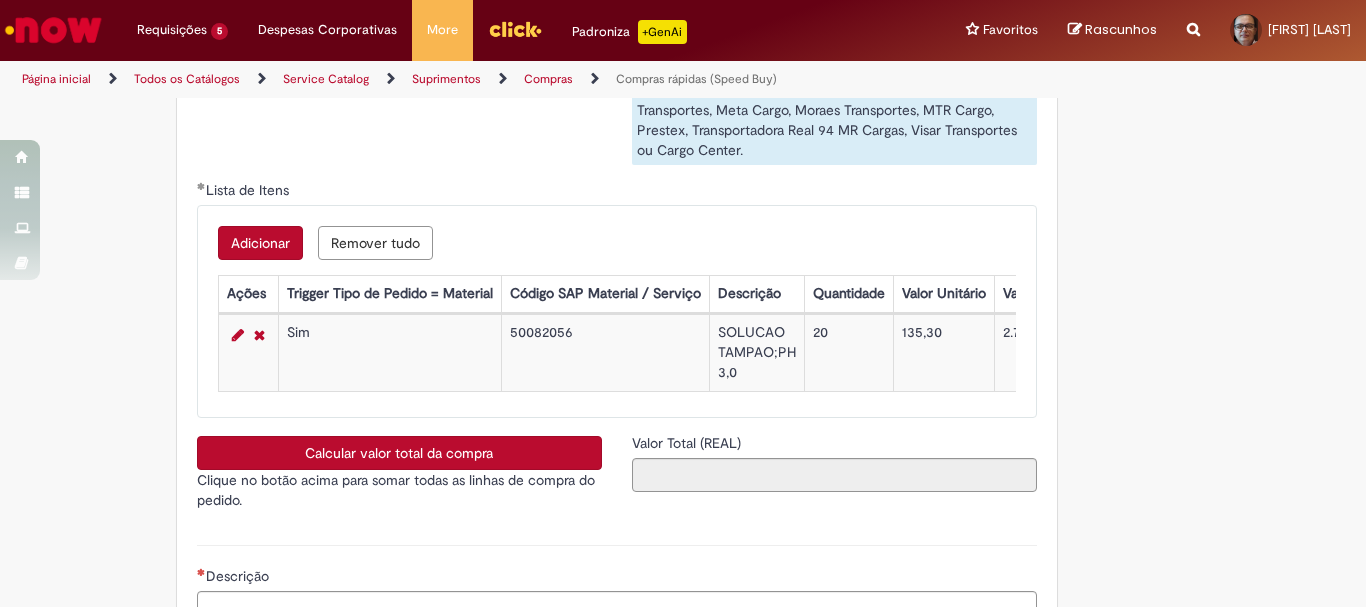 click on "Calcular valor total da compra" at bounding box center (399, 453) 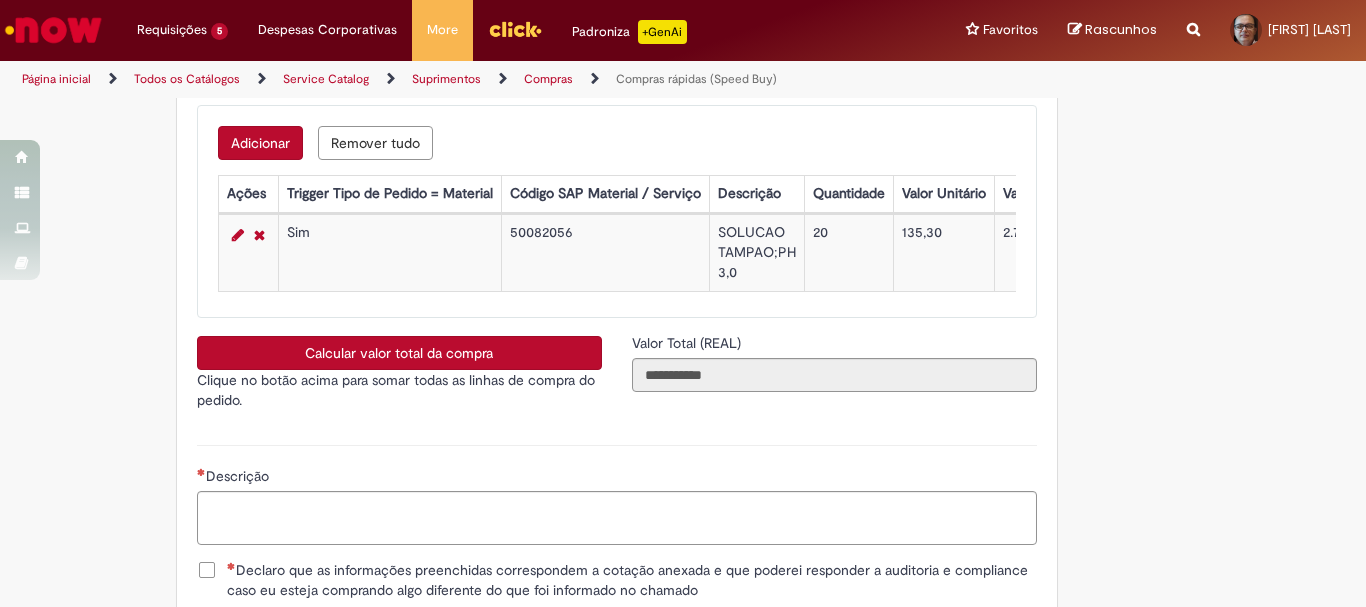 scroll, scrollTop: 3400, scrollLeft: 0, axis: vertical 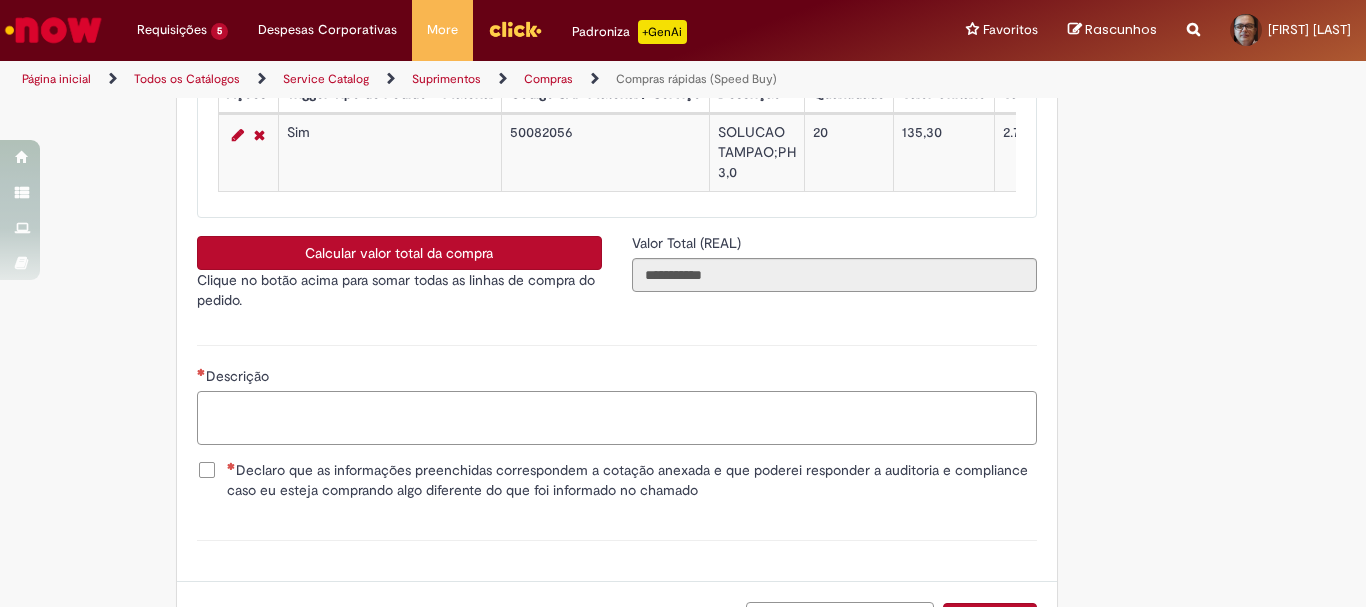 click on "Descrição" at bounding box center (617, 418) 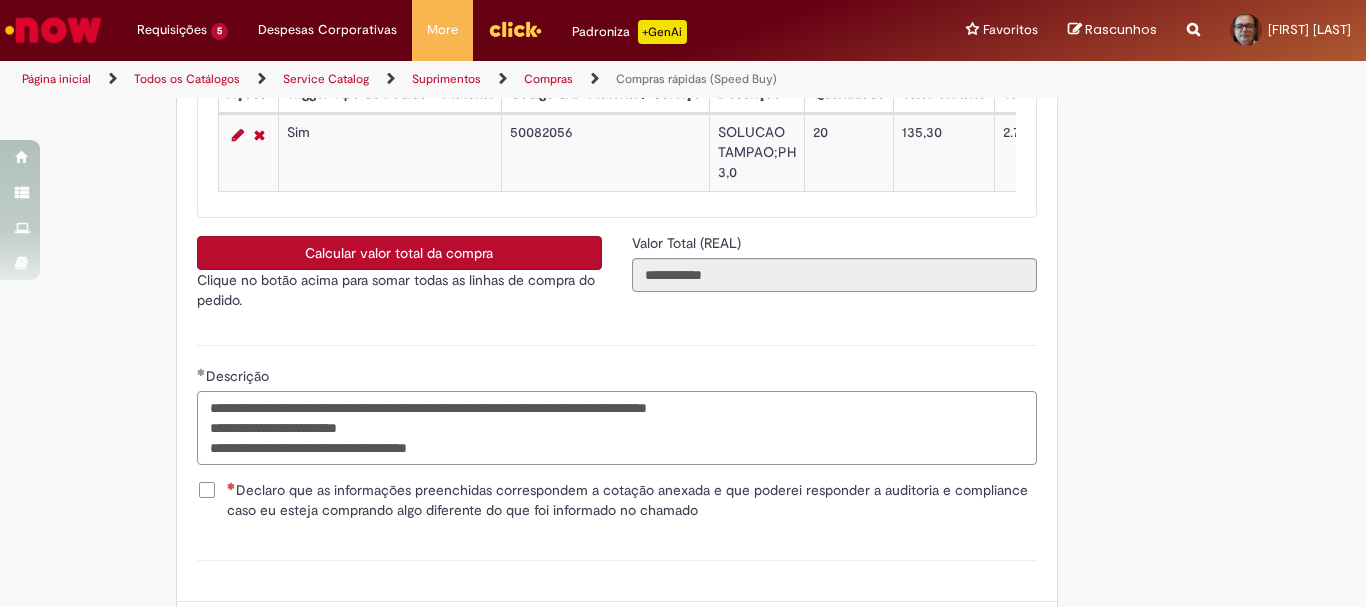 type on "**********" 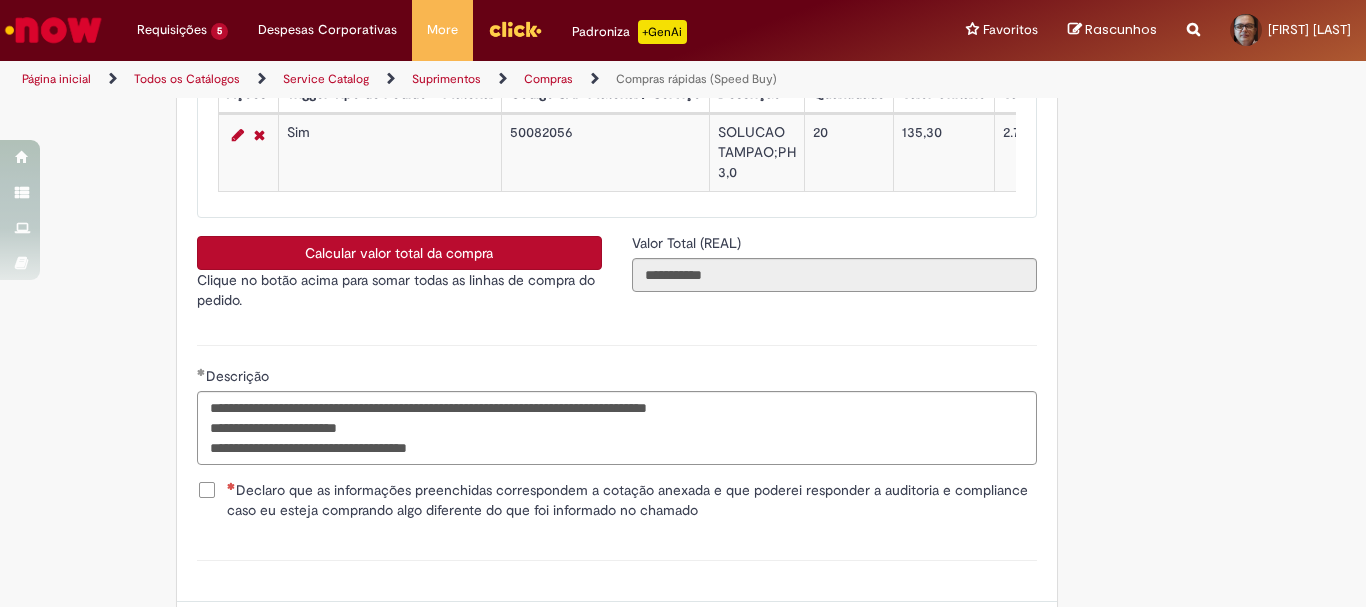 click on "Declaro que as informações preenchidas correspondem a cotação anexada e que poderei responder a auditoria e compliance caso eu esteja comprando algo diferente do que foi informado no chamado" at bounding box center [632, 500] 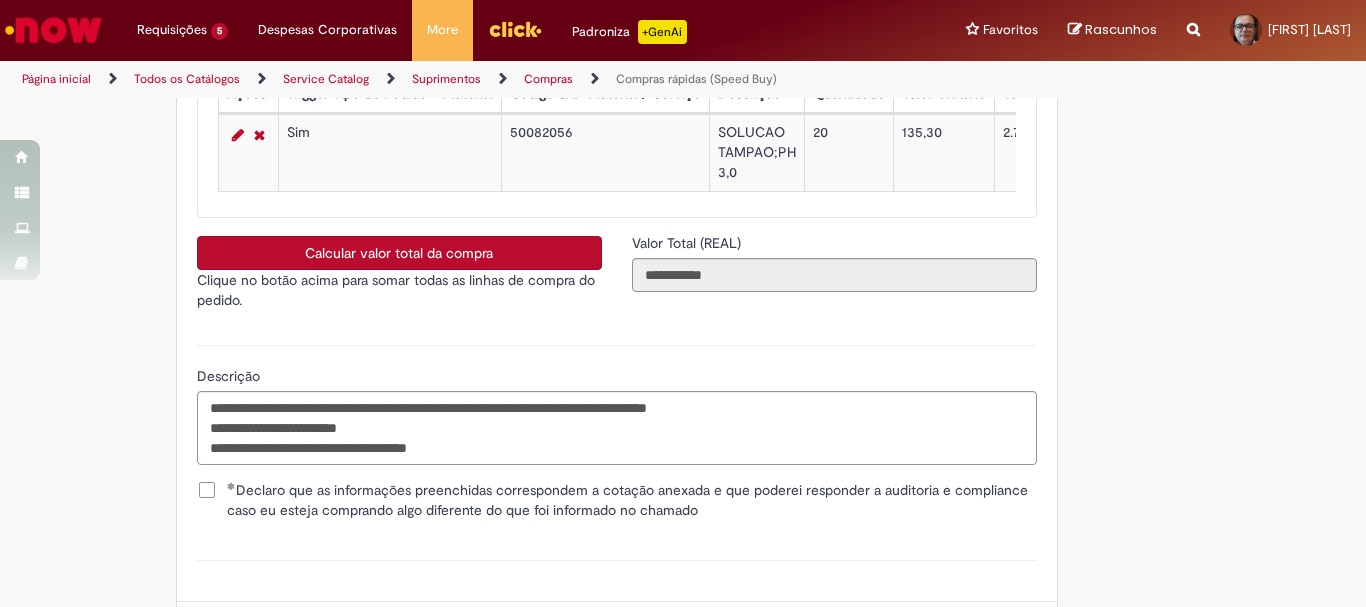 scroll, scrollTop: 3596, scrollLeft: 0, axis: vertical 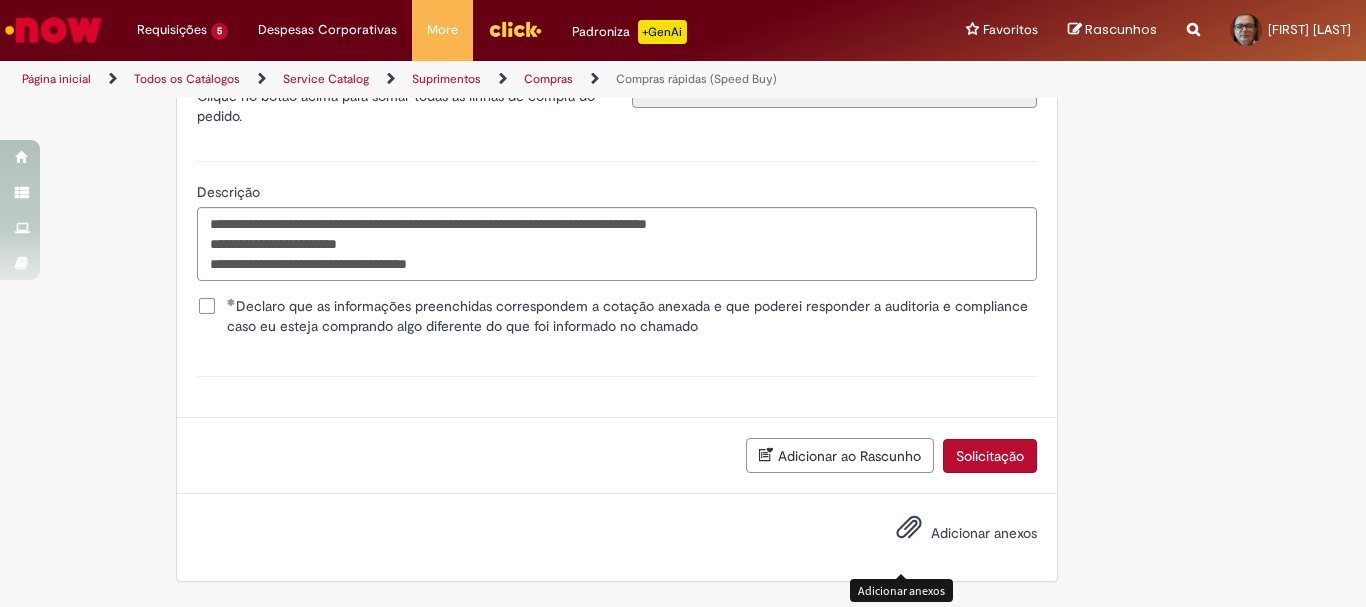 click at bounding box center [909, 528] 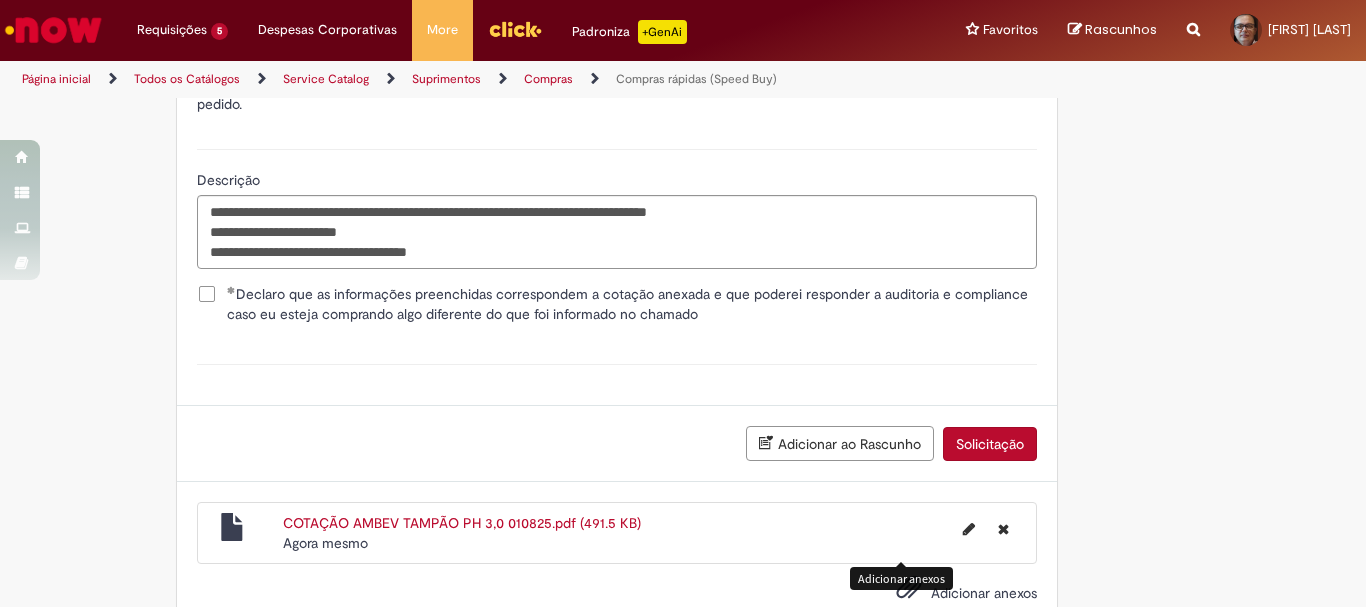 scroll, scrollTop: 3668, scrollLeft: 0, axis: vertical 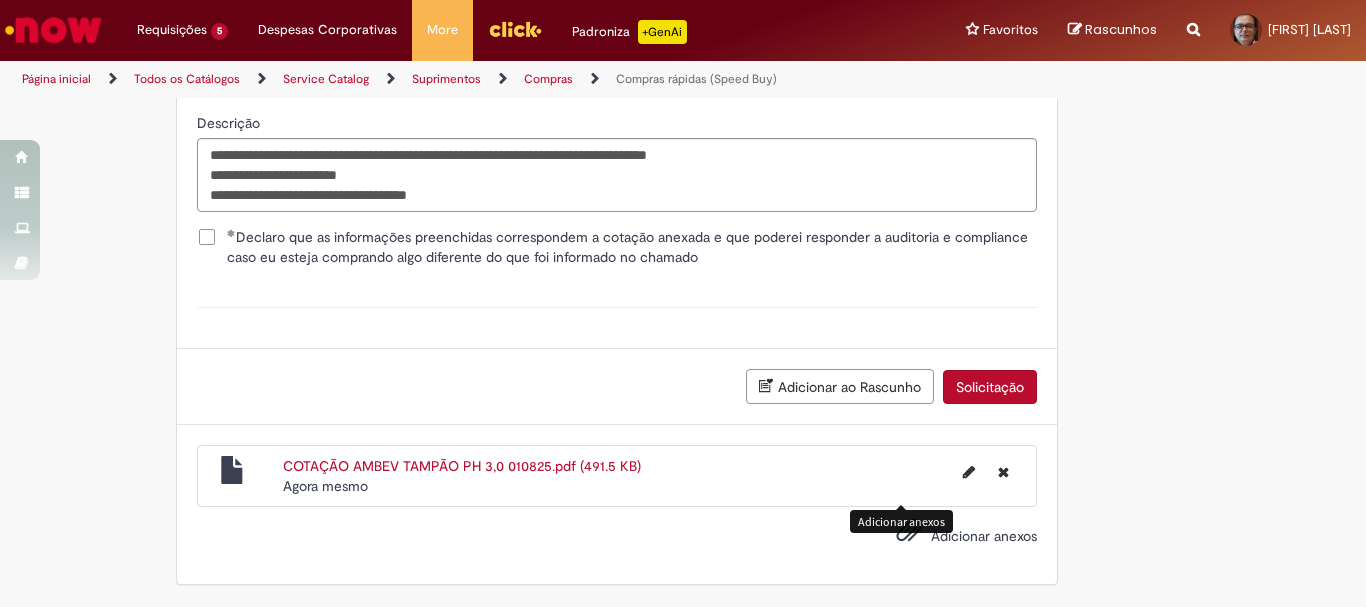 click on "Solicitação" at bounding box center [990, 387] 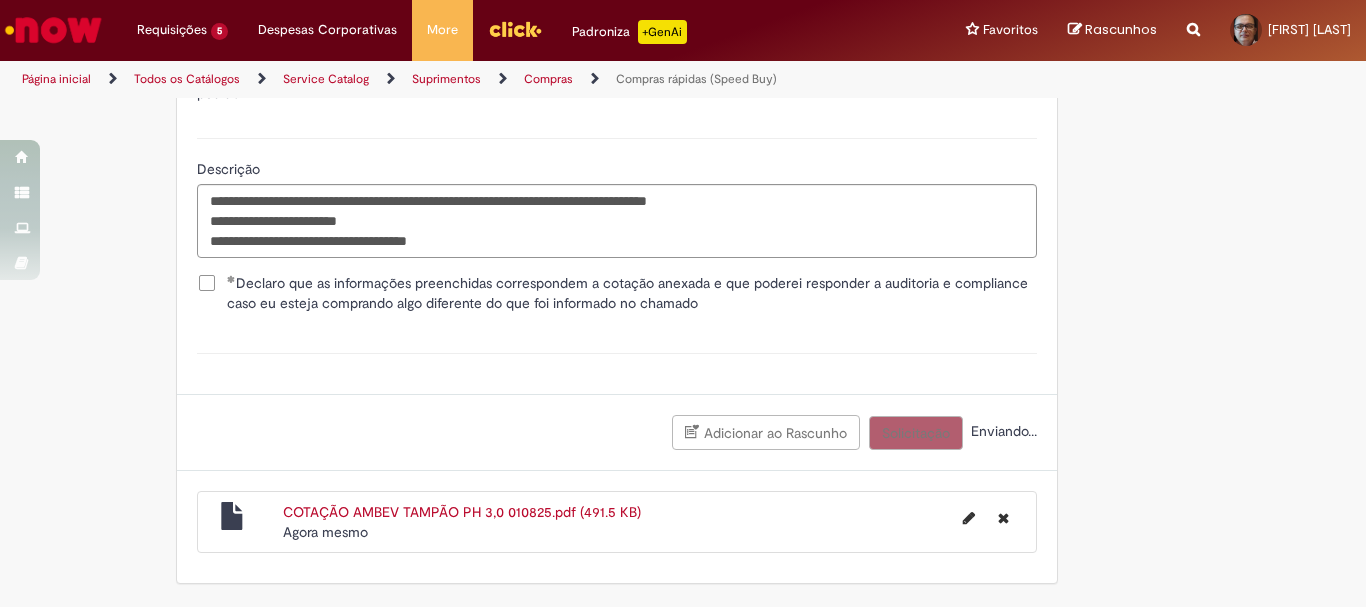 scroll, scrollTop: 3622, scrollLeft: 0, axis: vertical 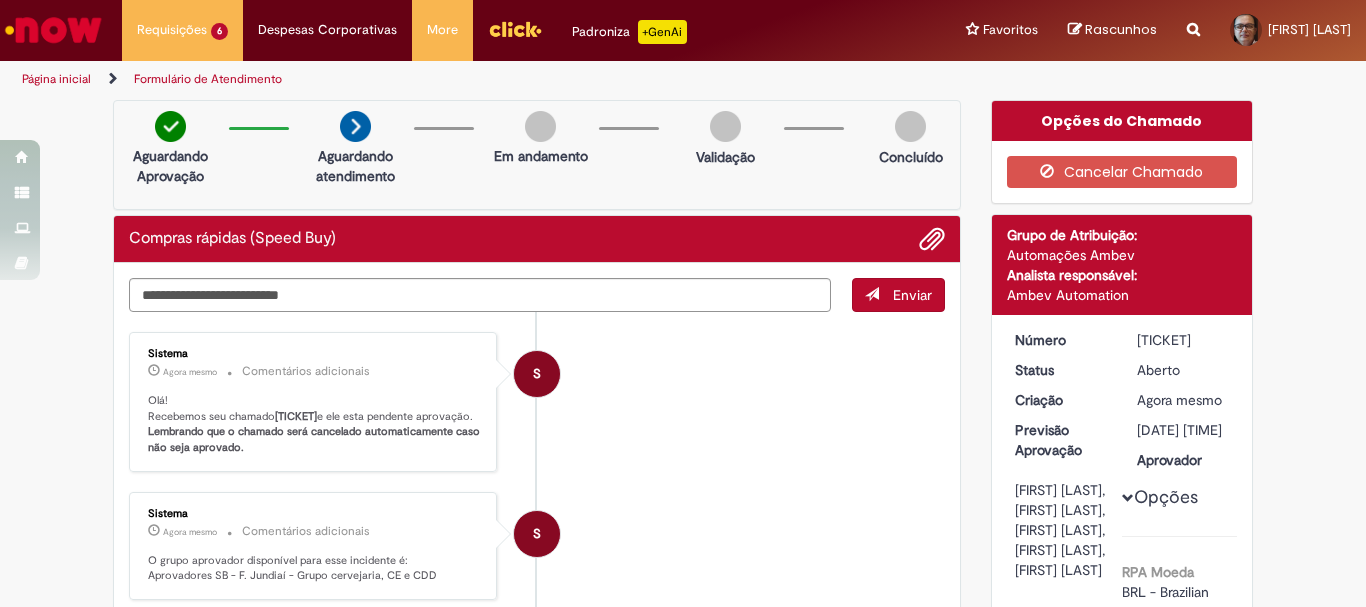 click on "[TICKET]" at bounding box center (1183, 340) 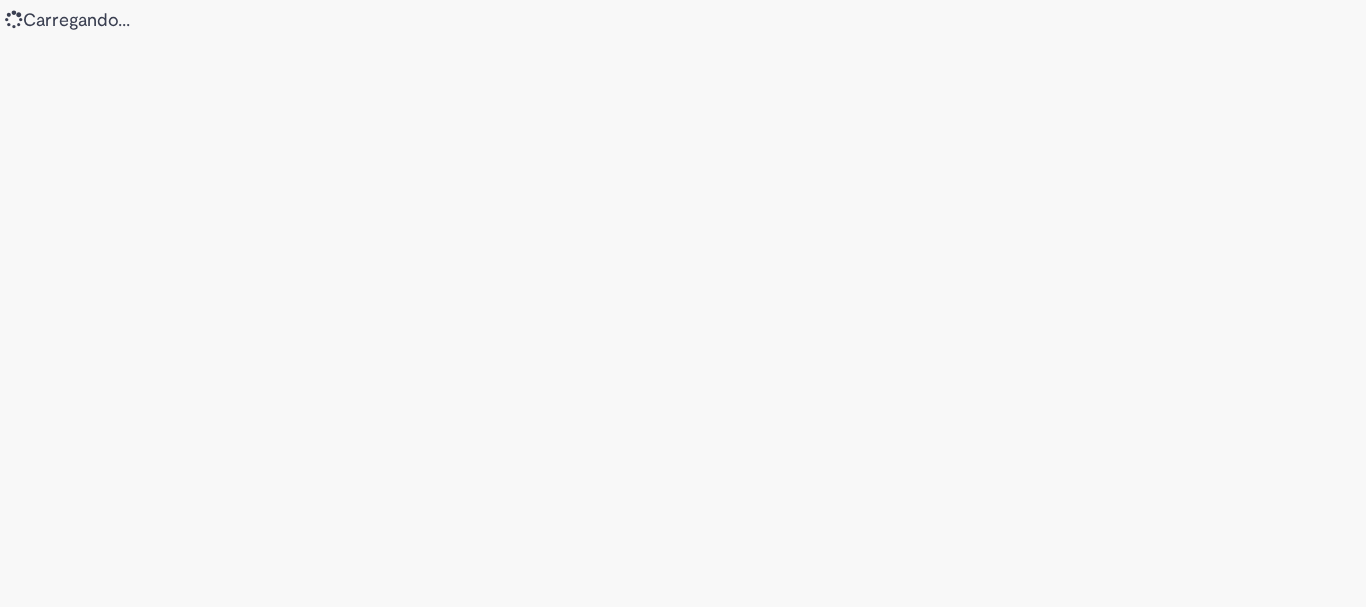 scroll, scrollTop: 0, scrollLeft: 0, axis: both 